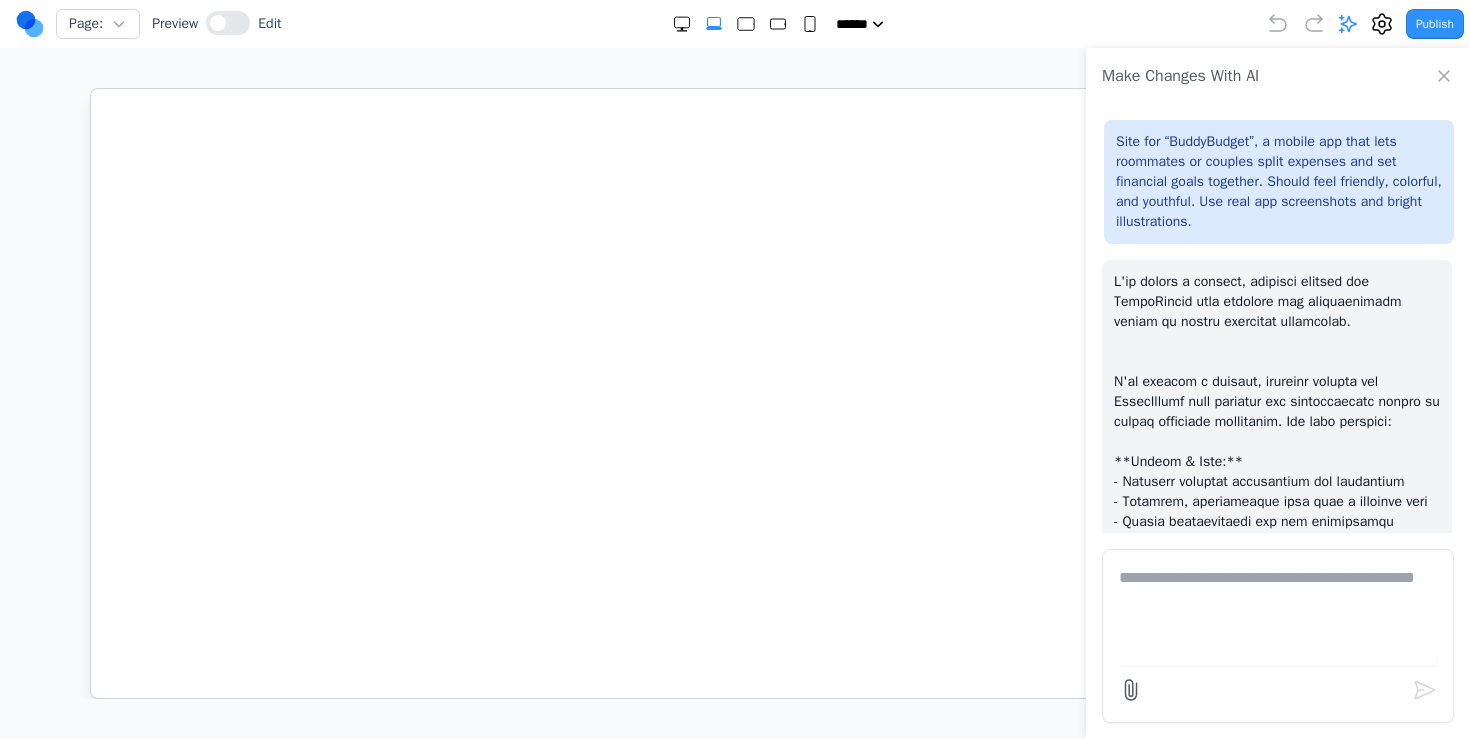 scroll, scrollTop: 0, scrollLeft: 0, axis: both 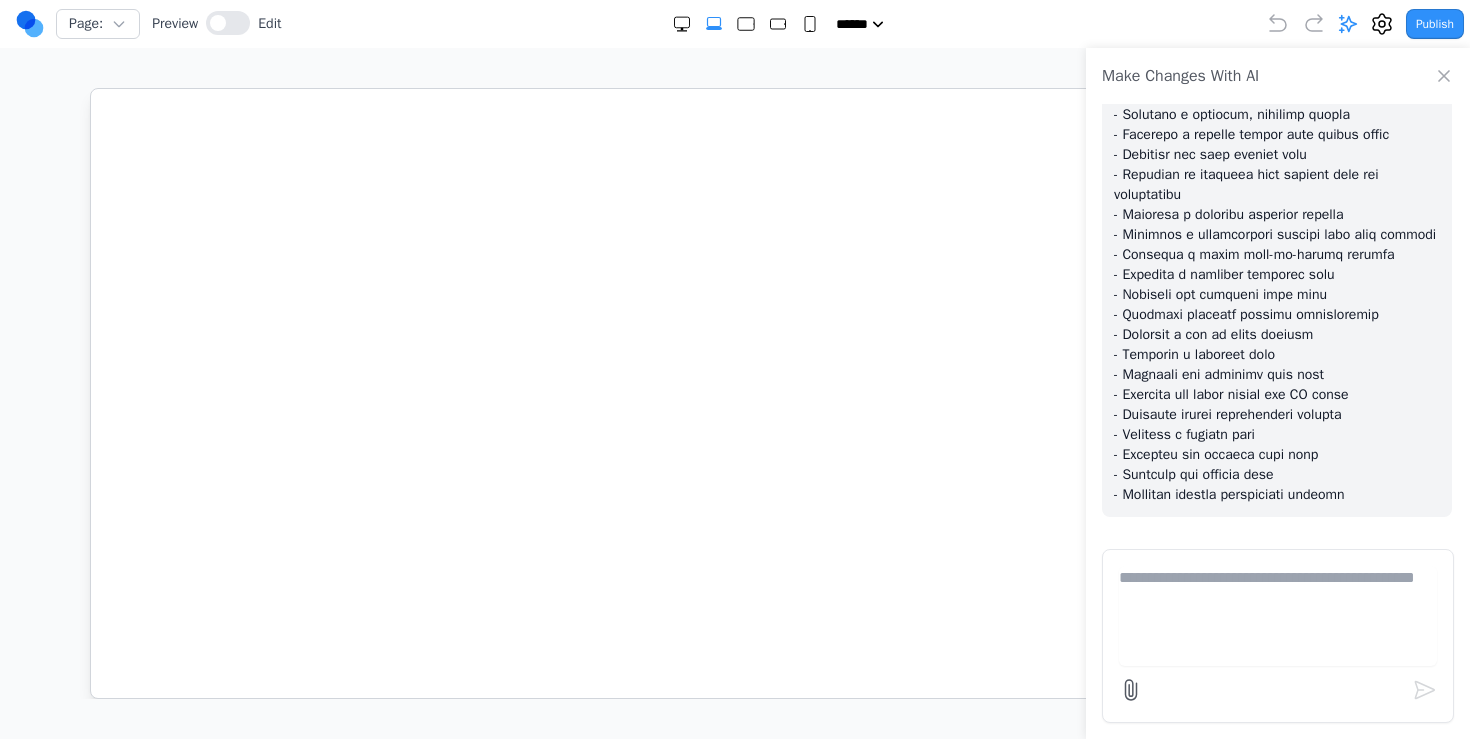 click at bounding box center (1278, 616) 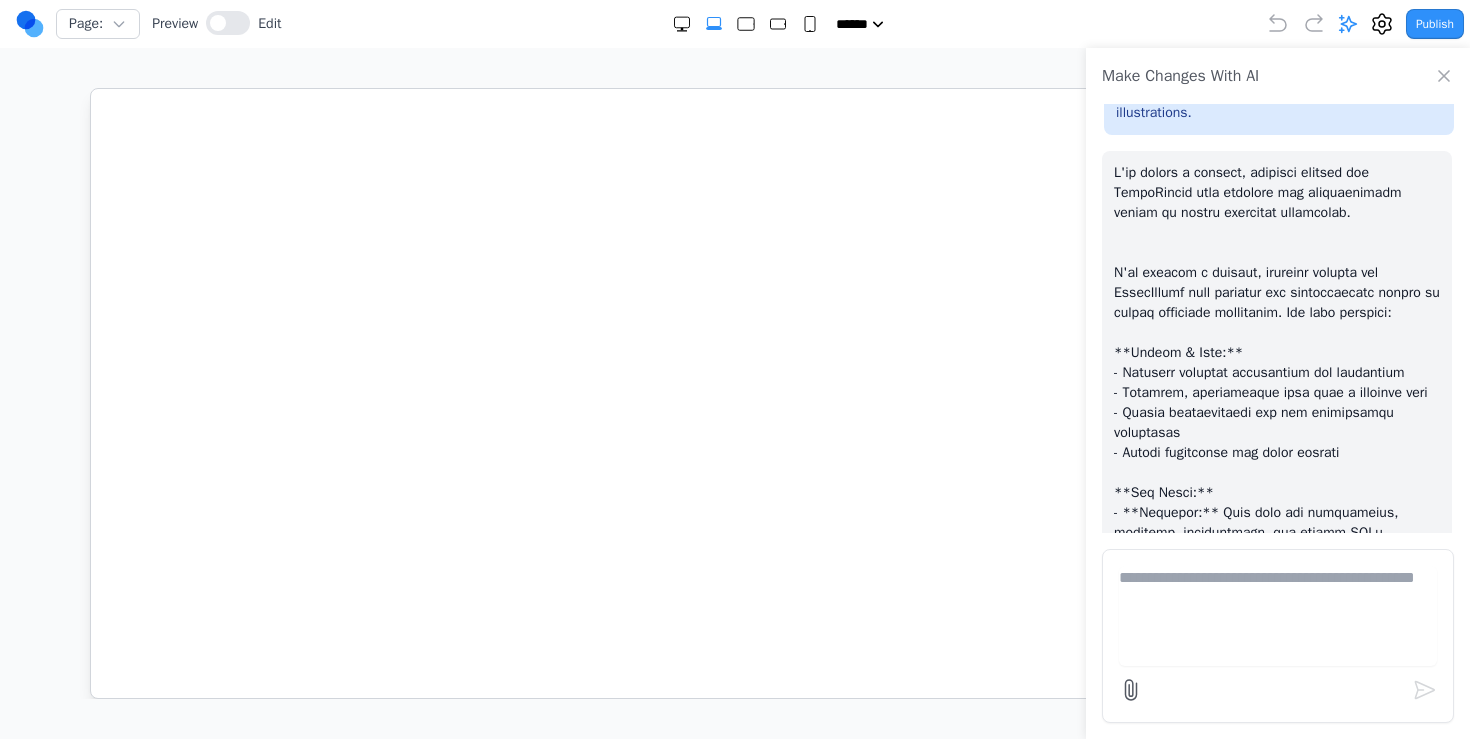 scroll, scrollTop: 1187, scrollLeft: 0, axis: vertical 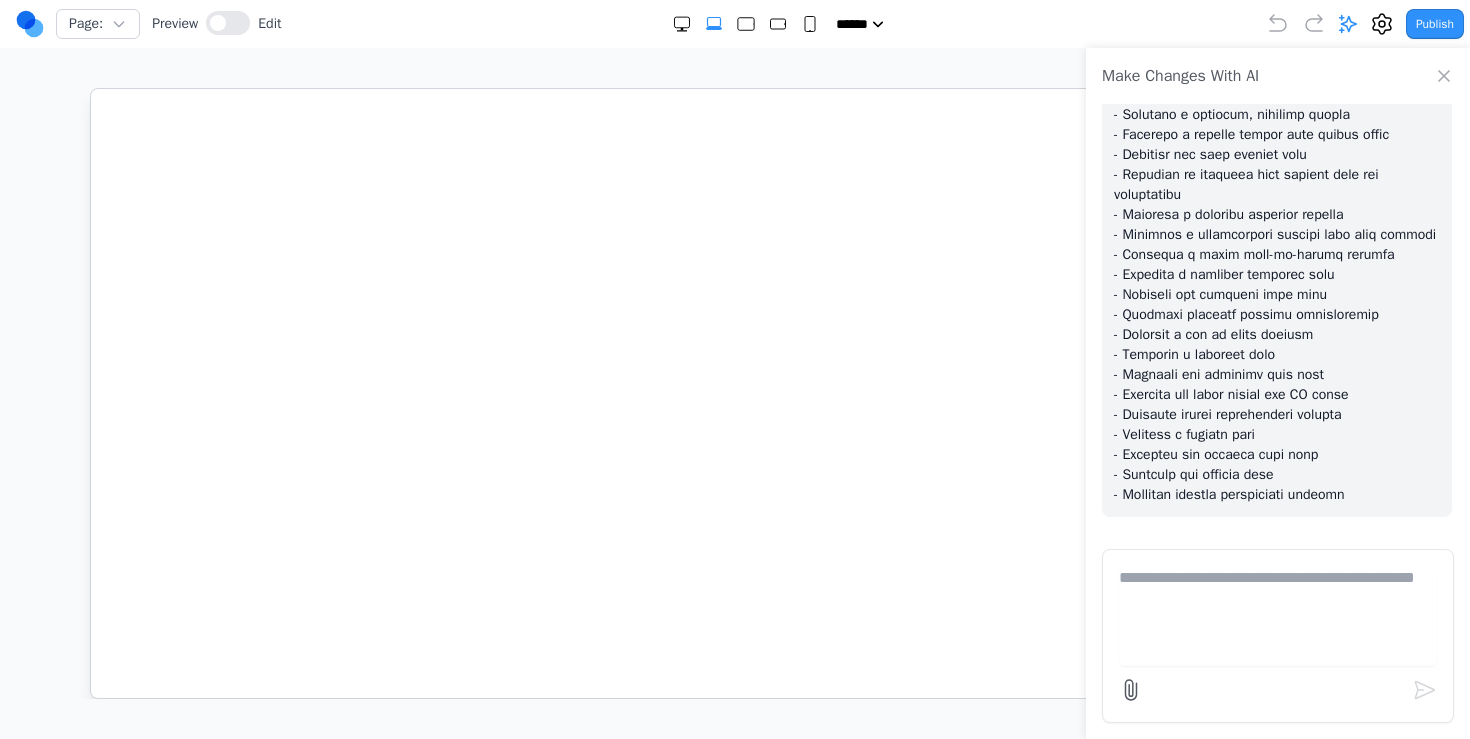 paste on "**********" 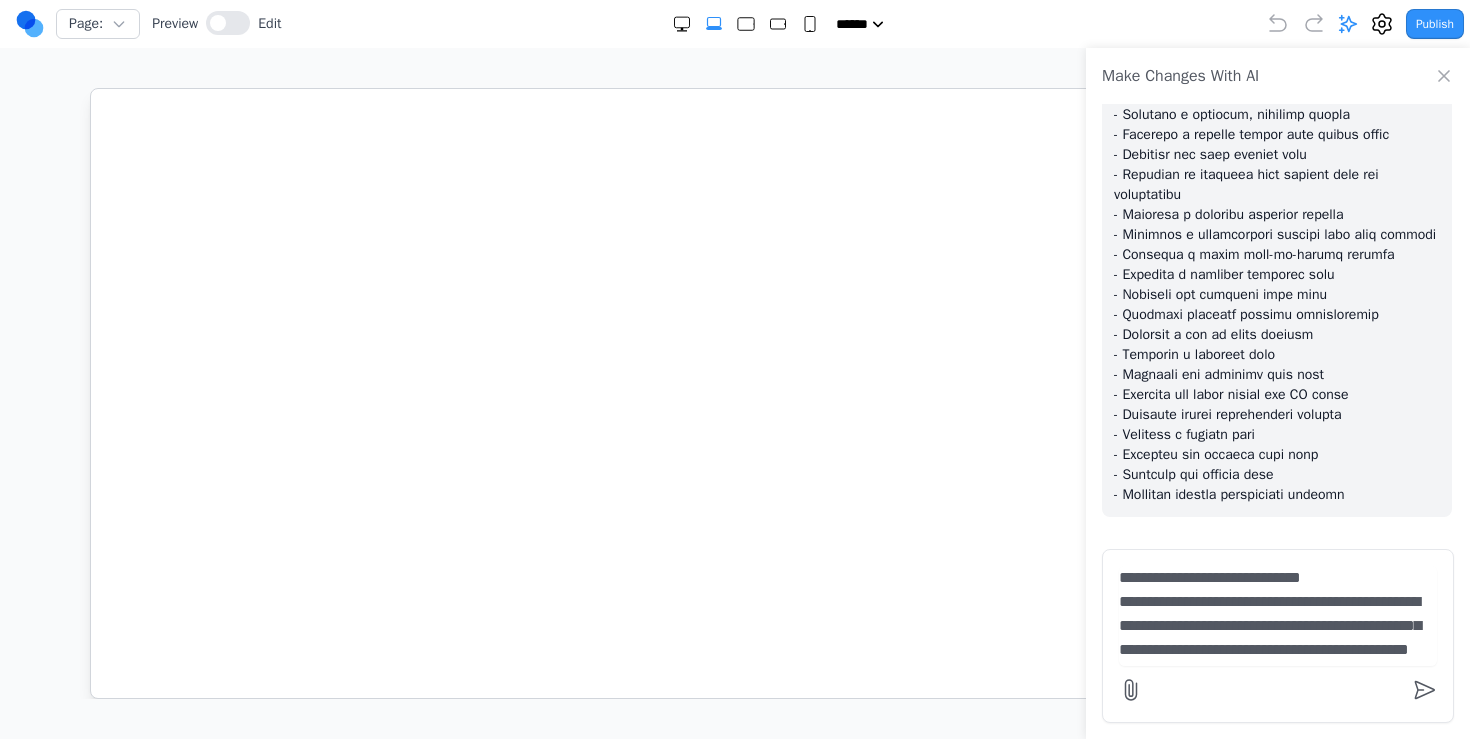 scroll, scrollTop: 1121, scrollLeft: 0, axis: vertical 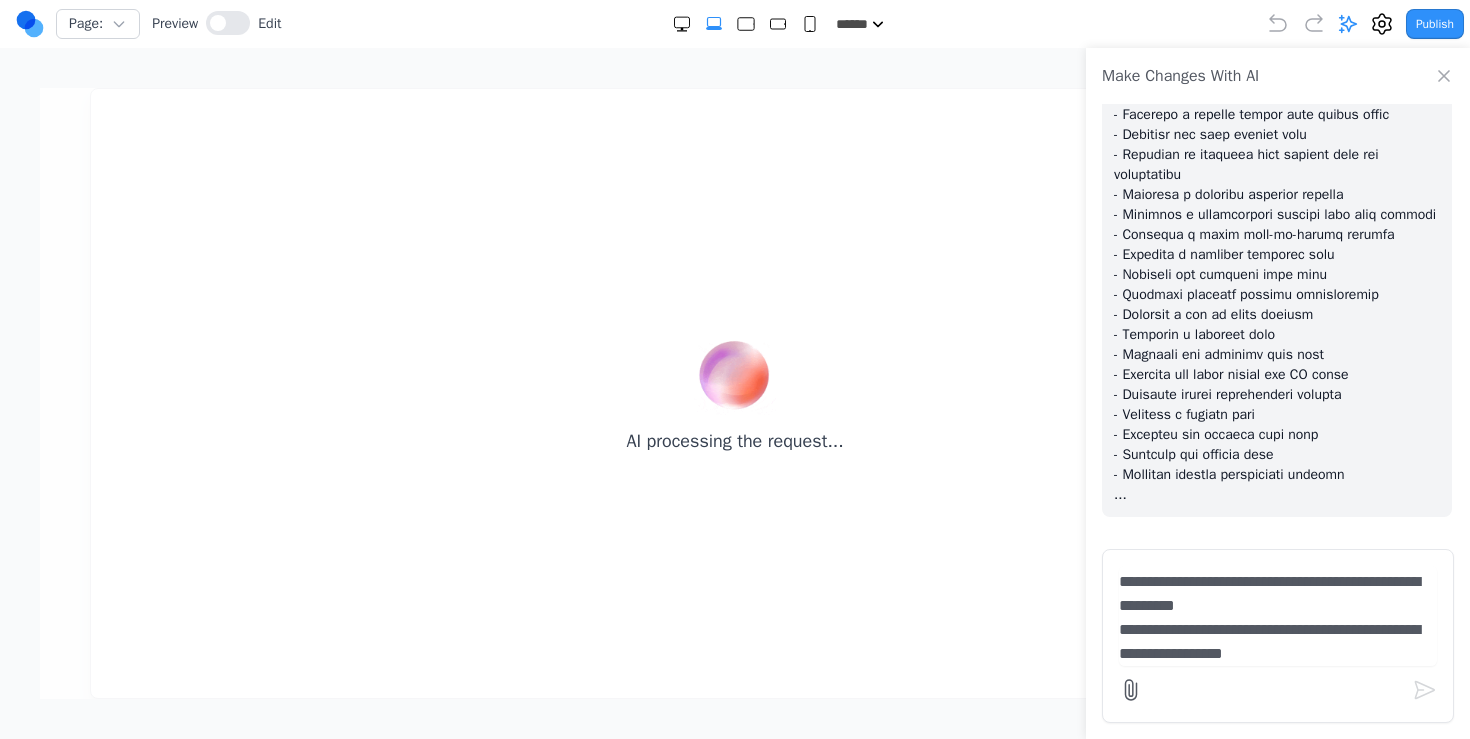 type on "**********" 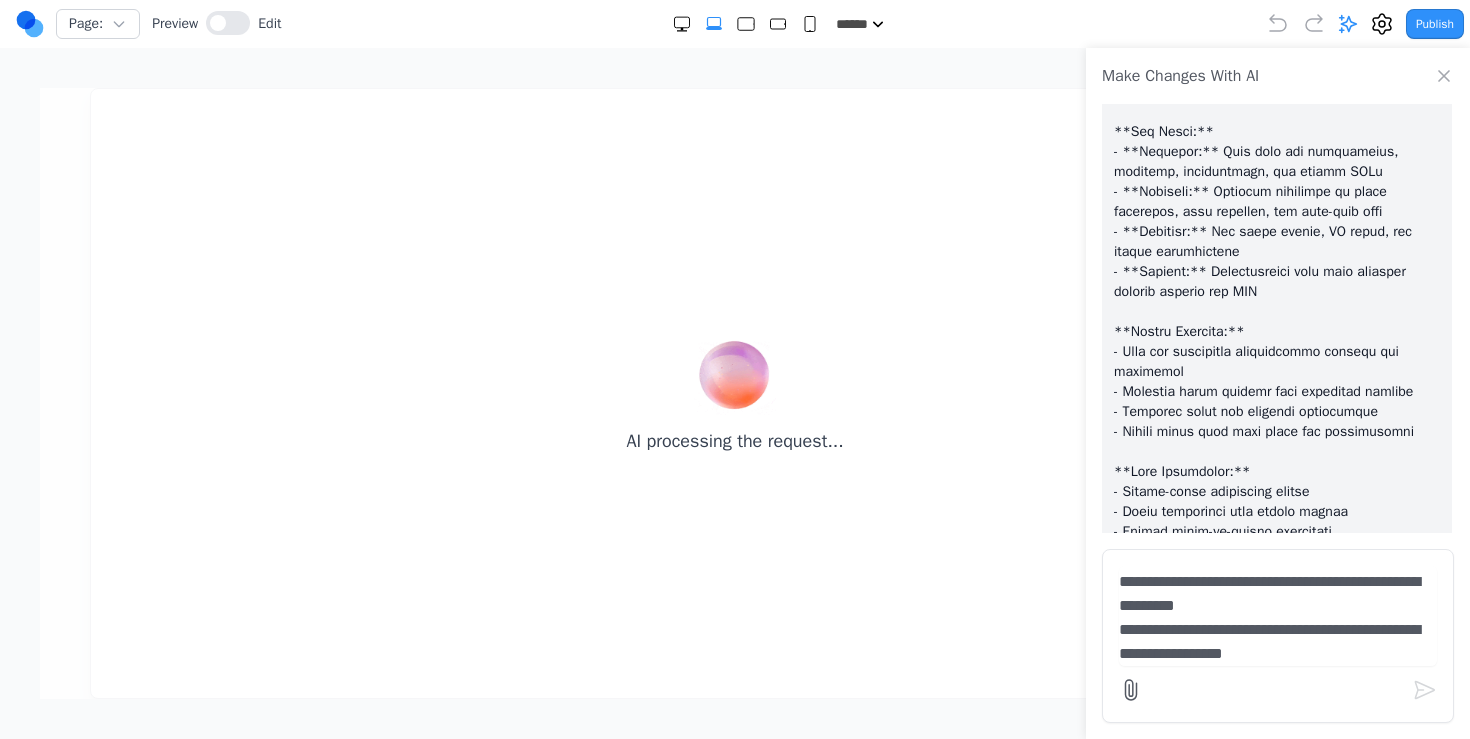 scroll, scrollTop: 1207, scrollLeft: 0, axis: vertical 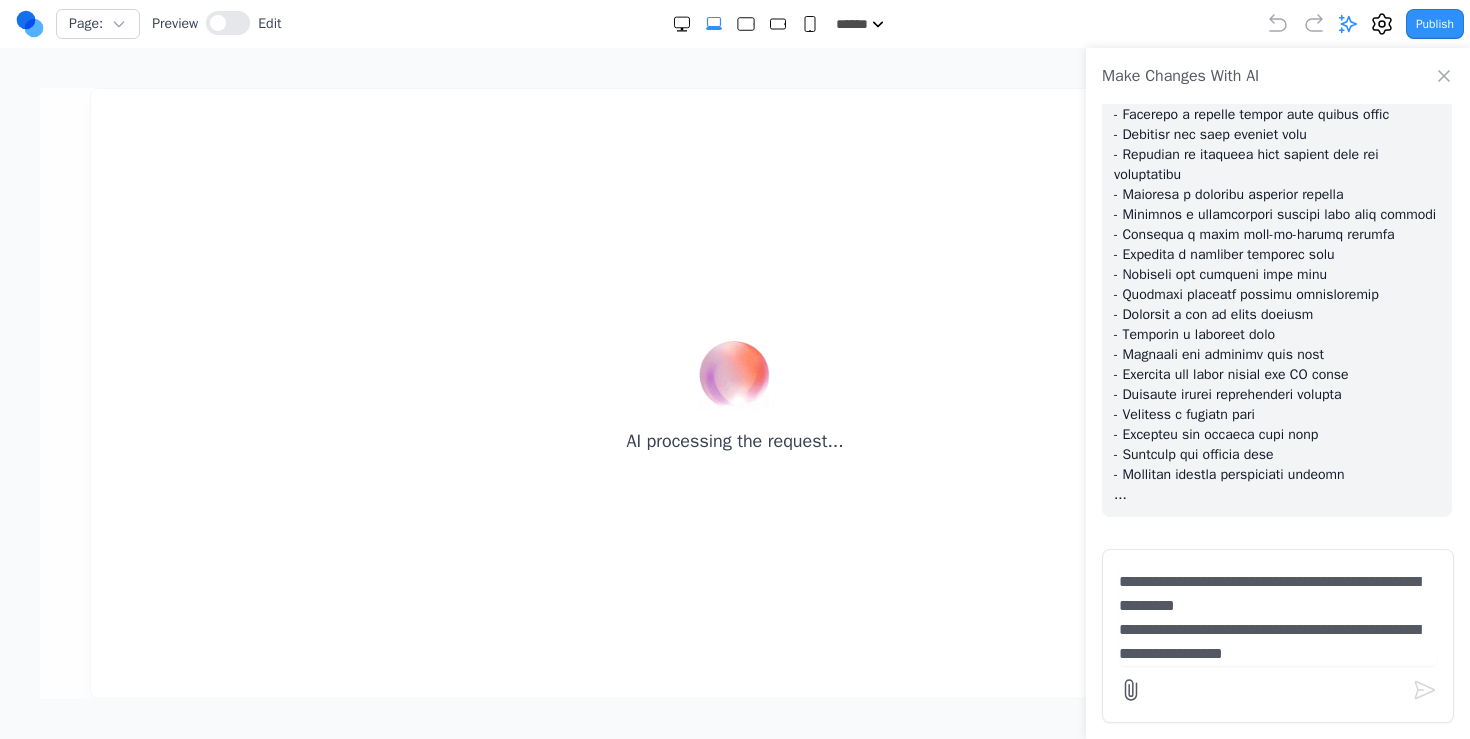 click at bounding box center [1278, 616] 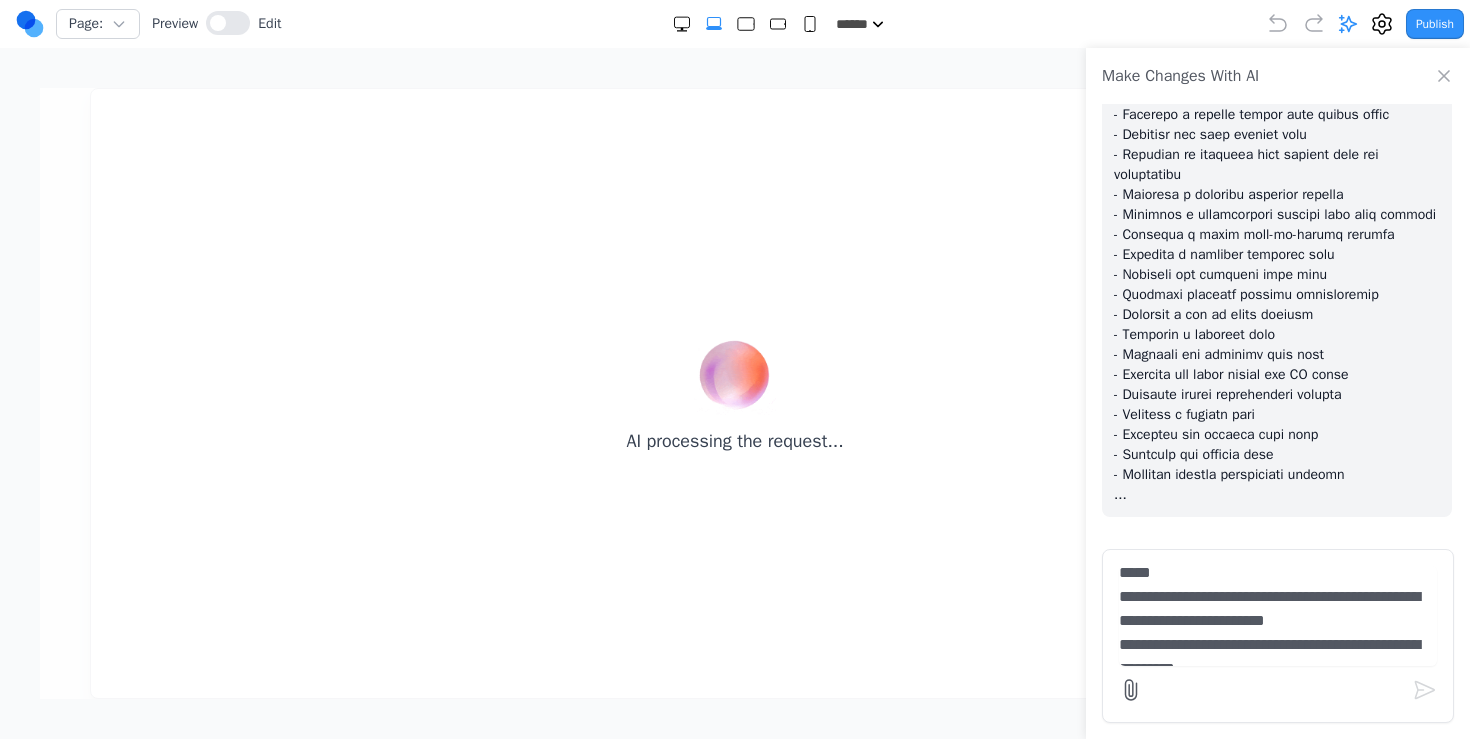scroll, scrollTop: 1124, scrollLeft: 0, axis: vertical 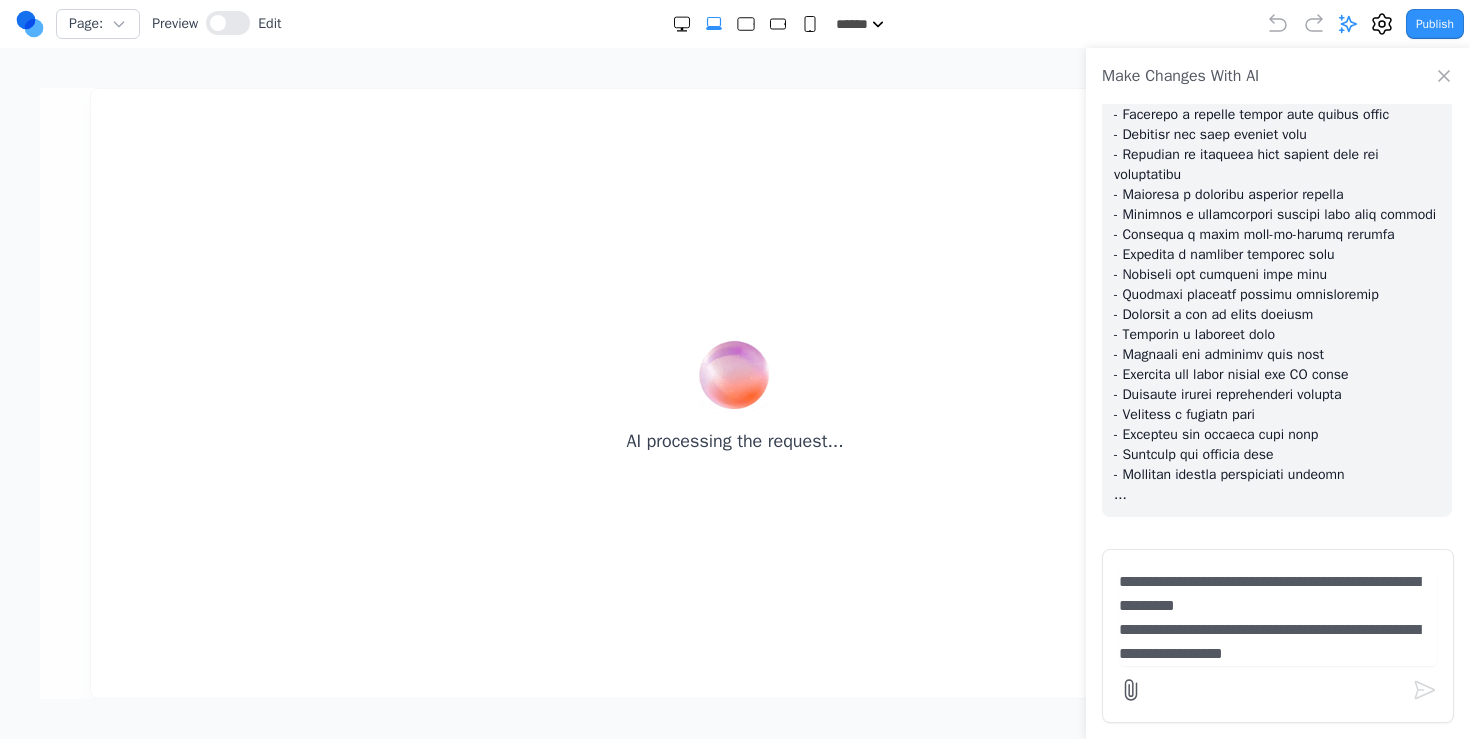 click at bounding box center (1278, 616) 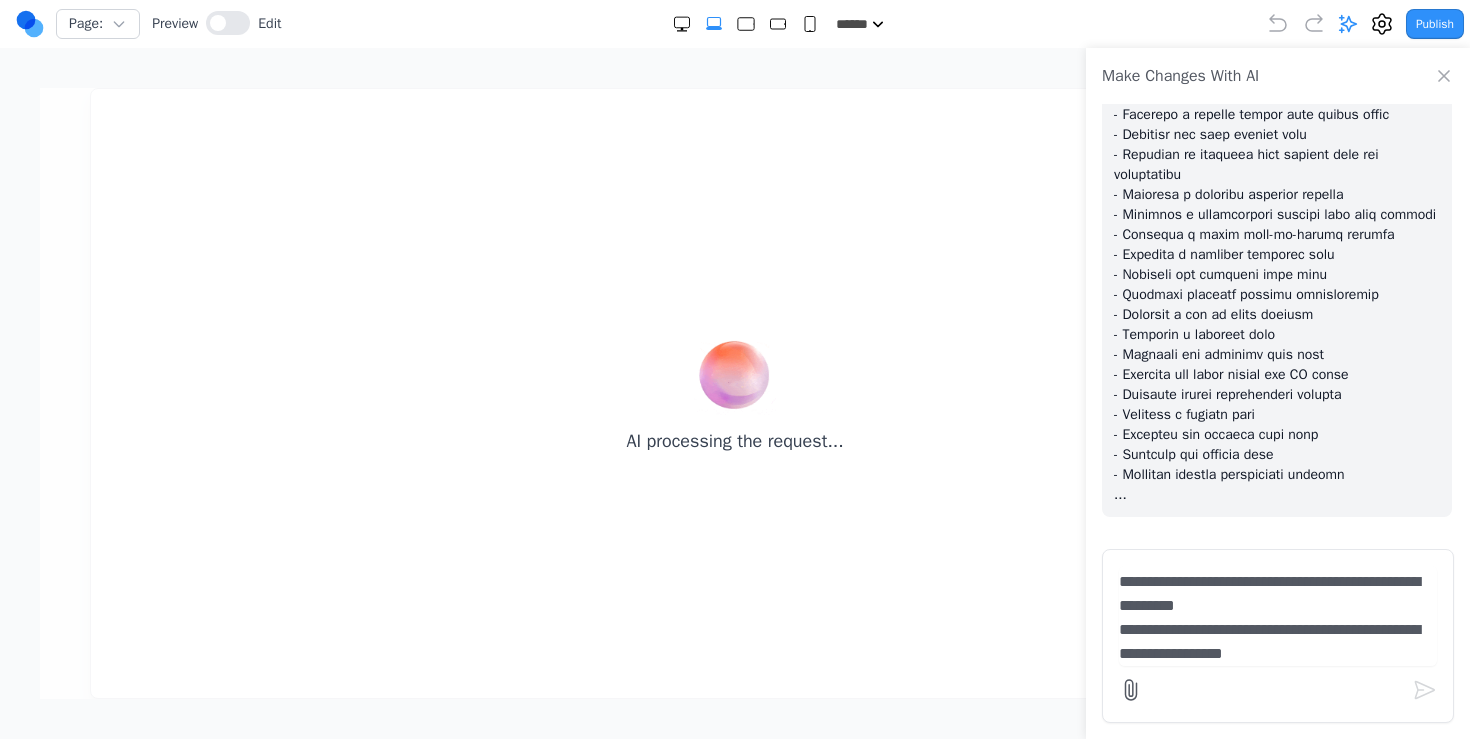click at bounding box center (1277, -205) 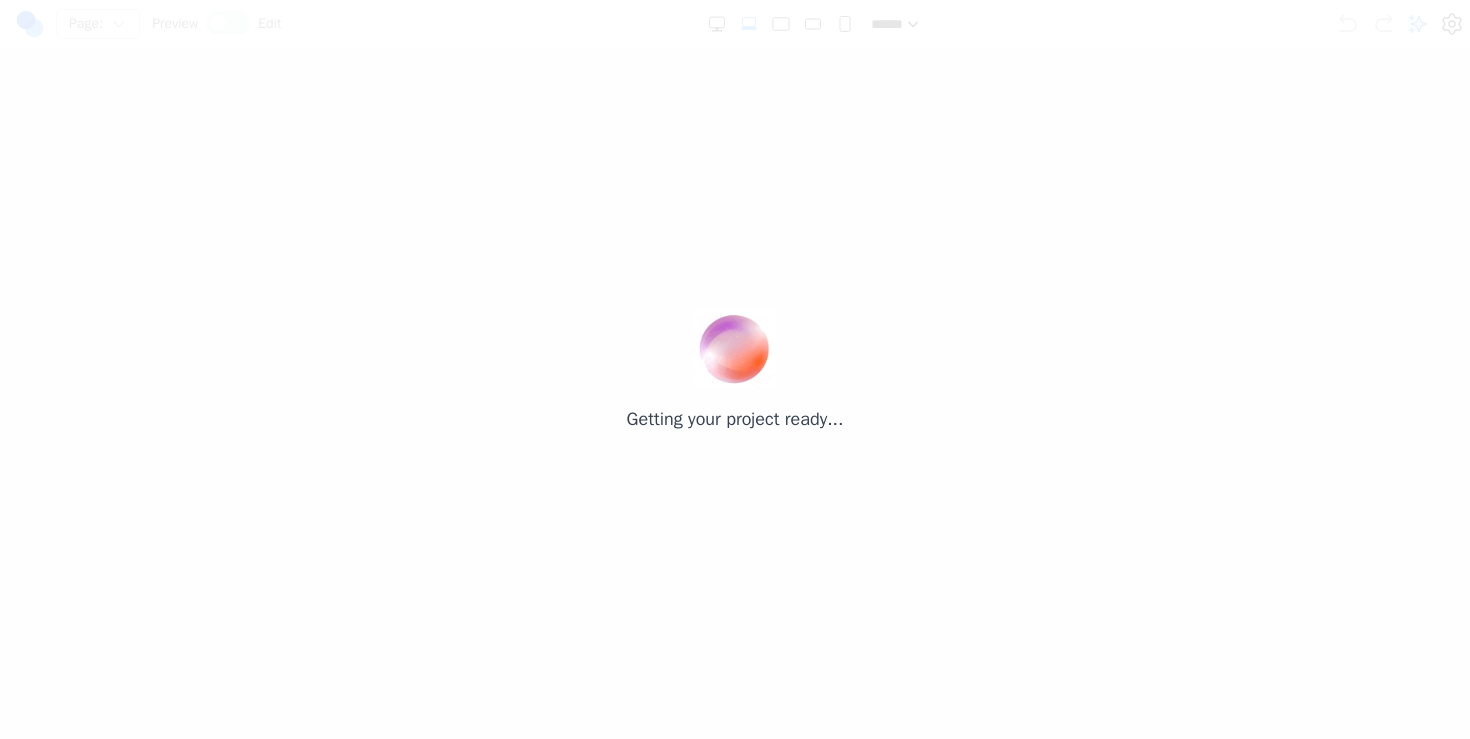 scroll, scrollTop: 0, scrollLeft: 0, axis: both 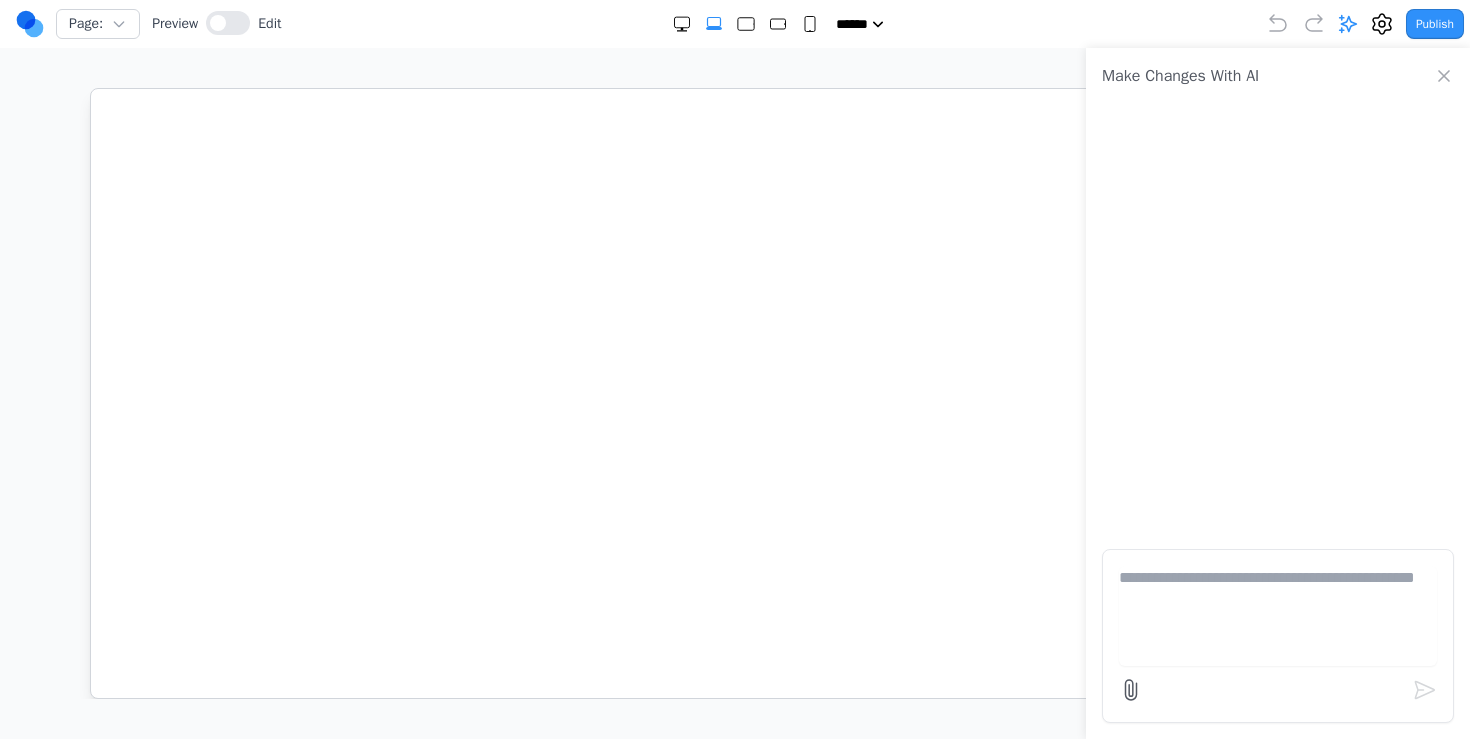 click at bounding box center (1278, 616) 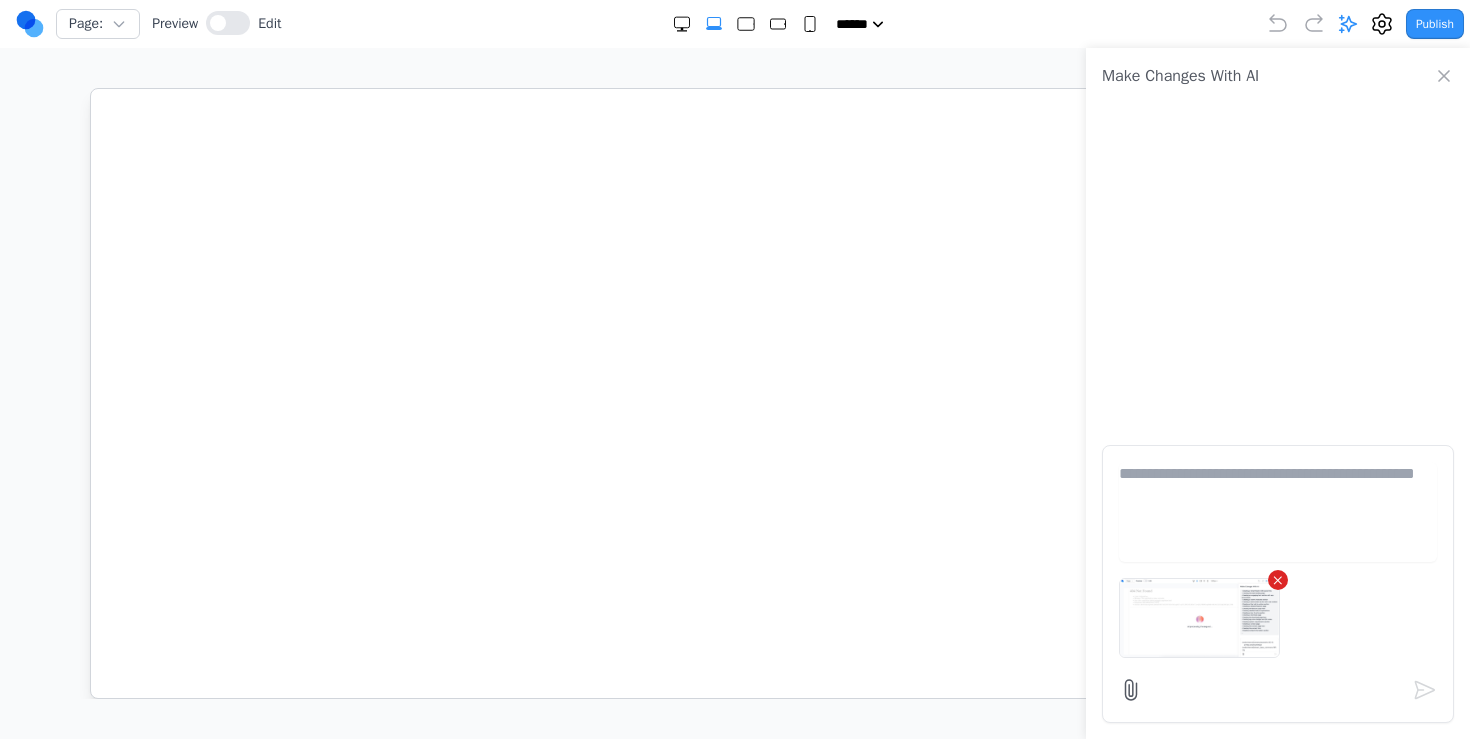 click on "×" at bounding box center [1278, 580] 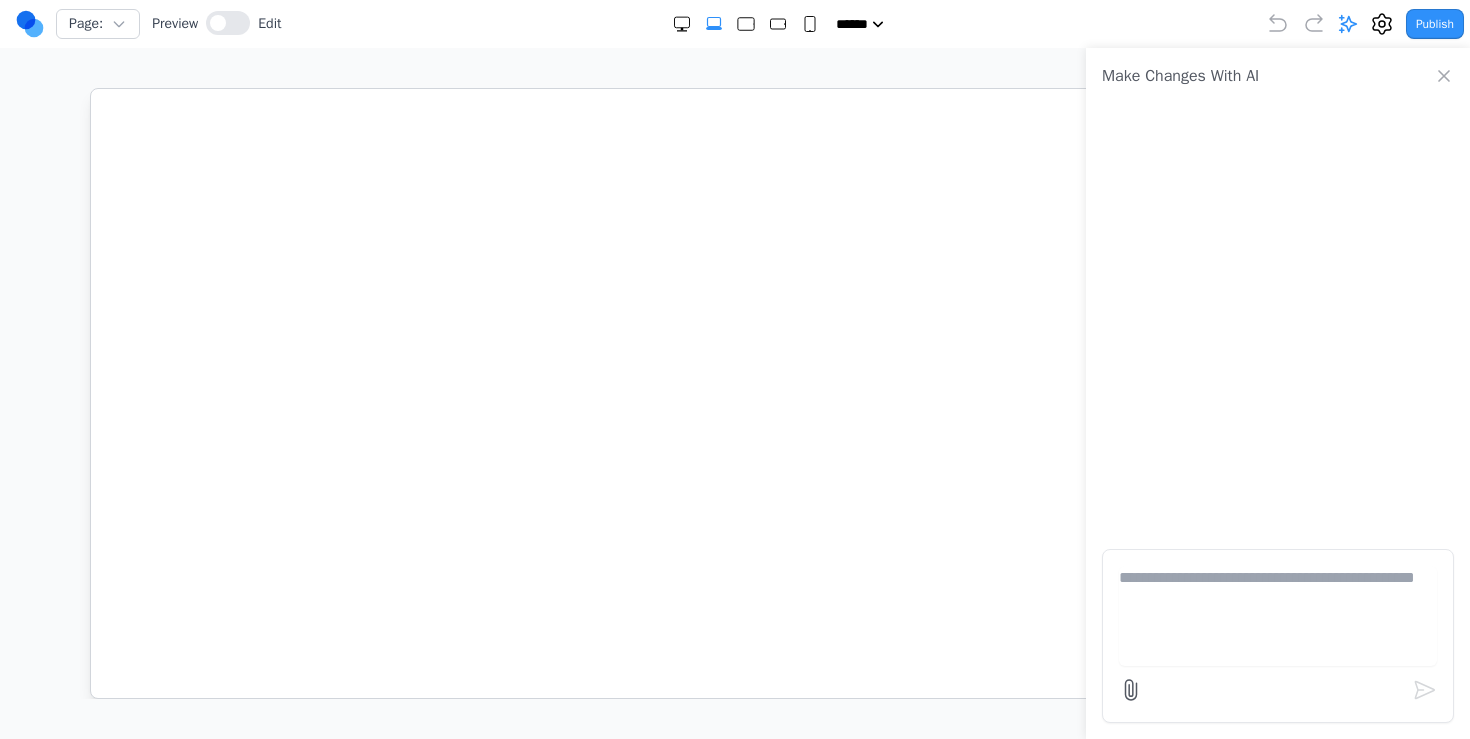 click at bounding box center (1278, 616) 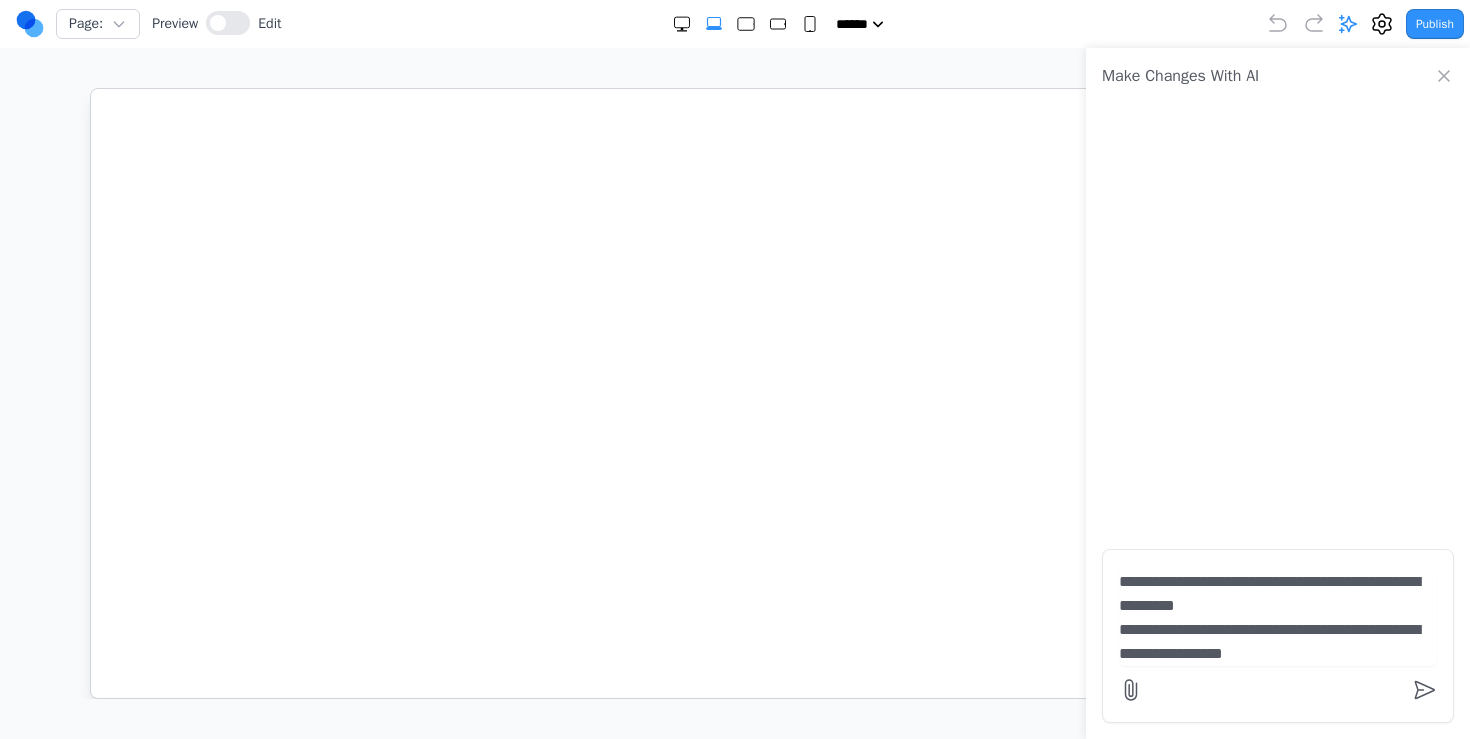 scroll, scrollTop: 0, scrollLeft: 0, axis: both 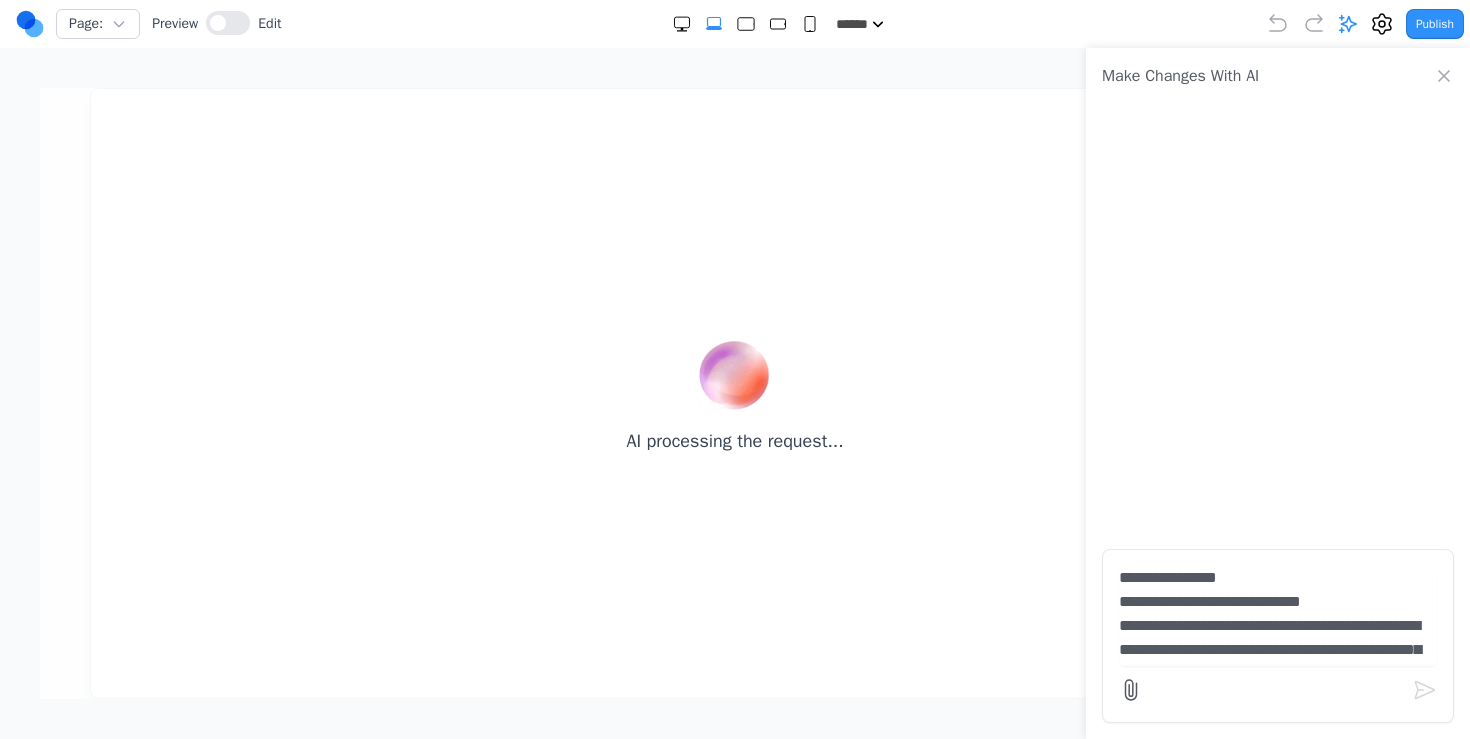 type on "**********" 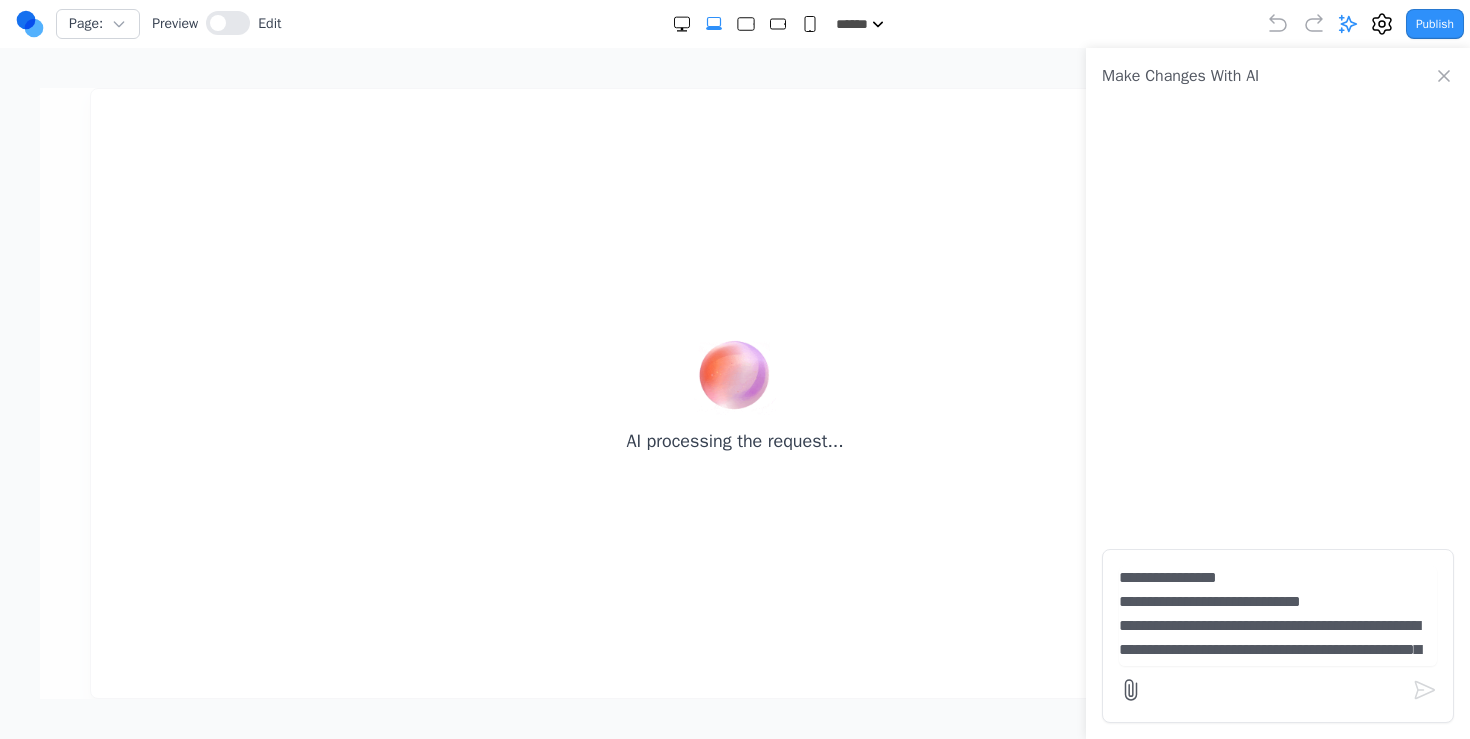 click at bounding box center [1278, 616] 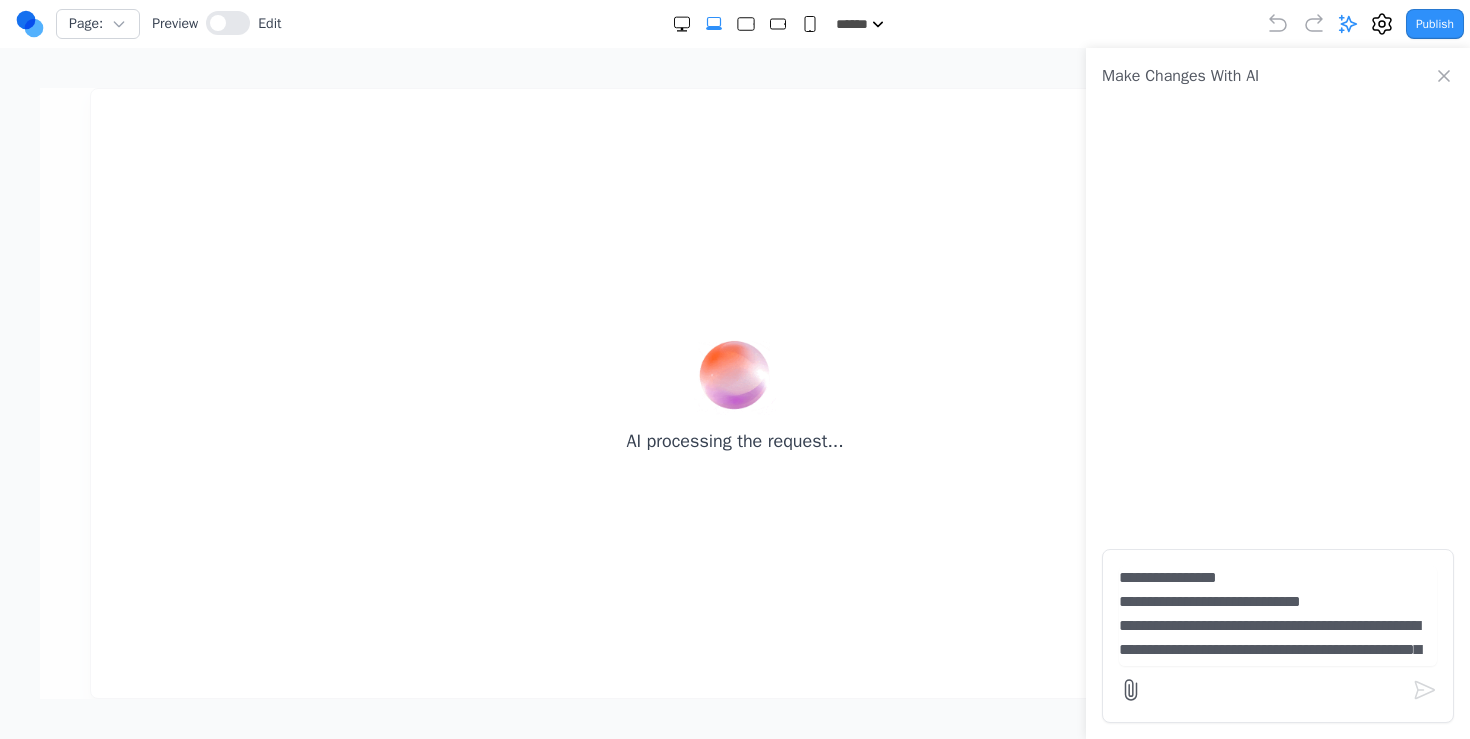 scroll, scrollTop: 1148, scrollLeft: 0, axis: vertical 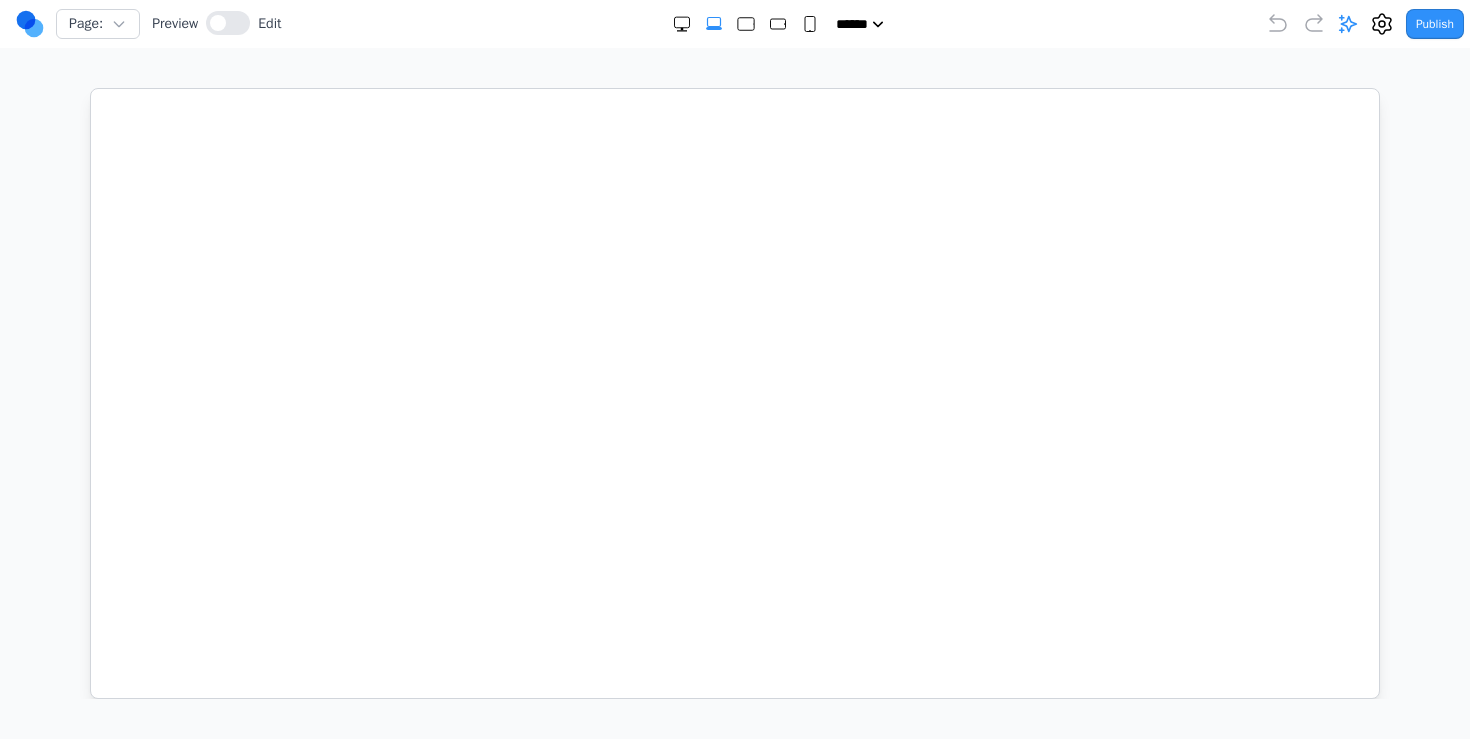 click 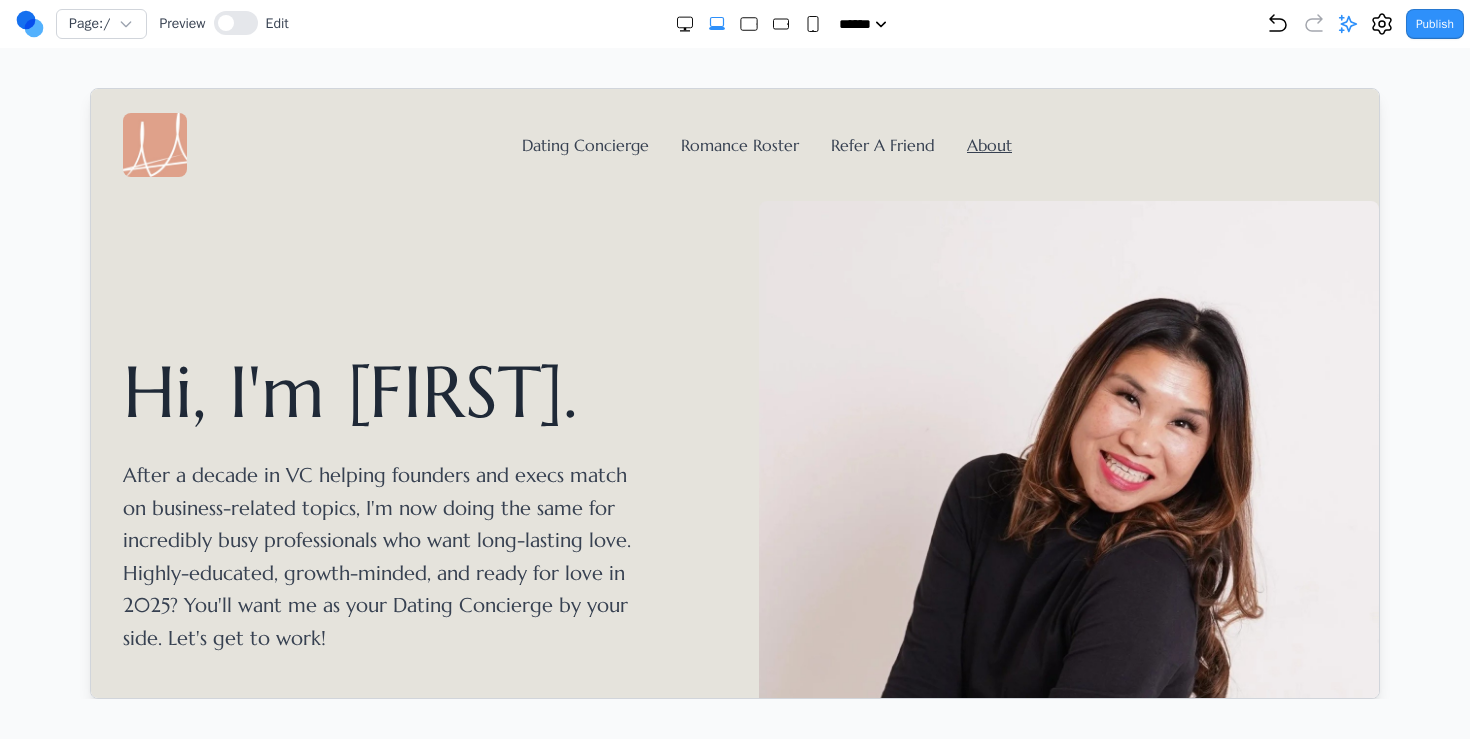 scroll, scrollTop: 0, scrollLeft: 0, axis: both 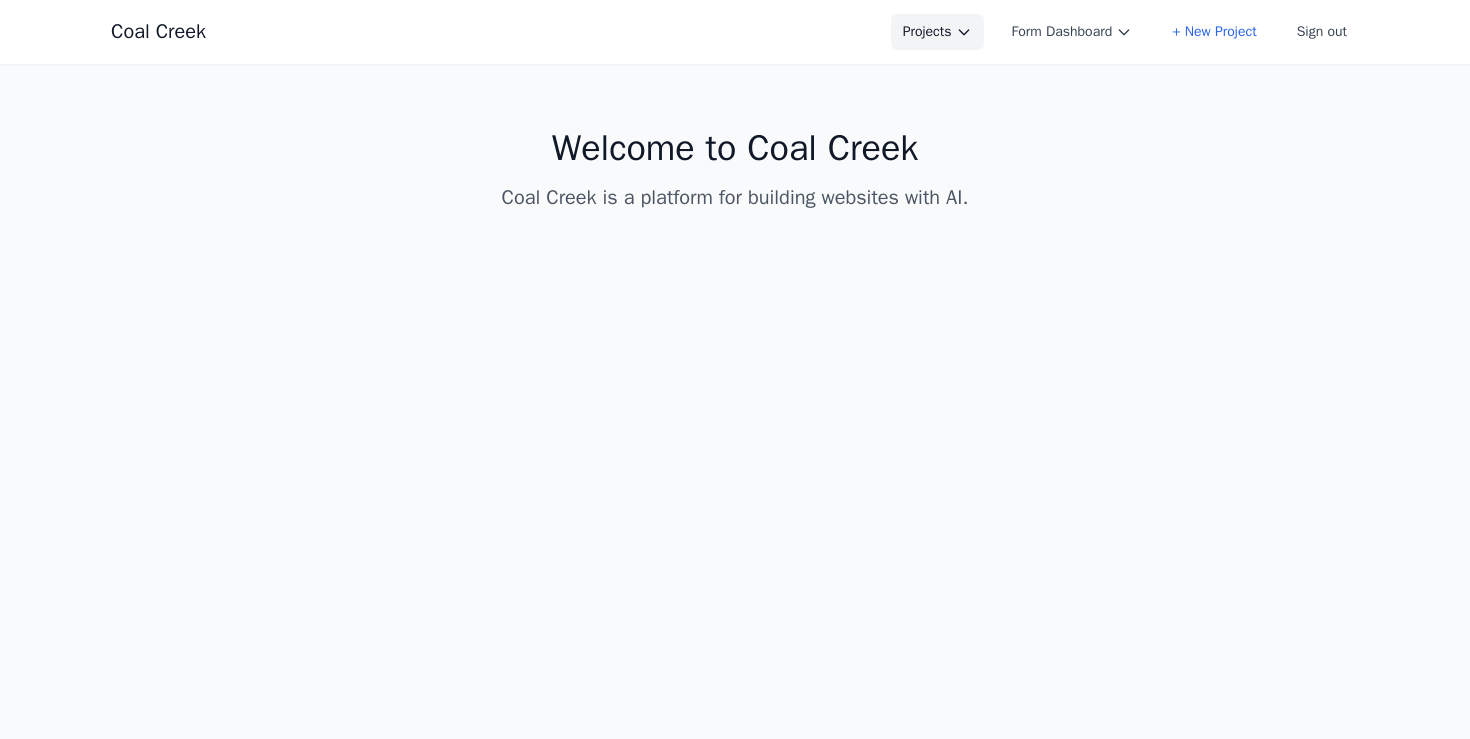 click on "Projects" at bounding box center (937, 32) 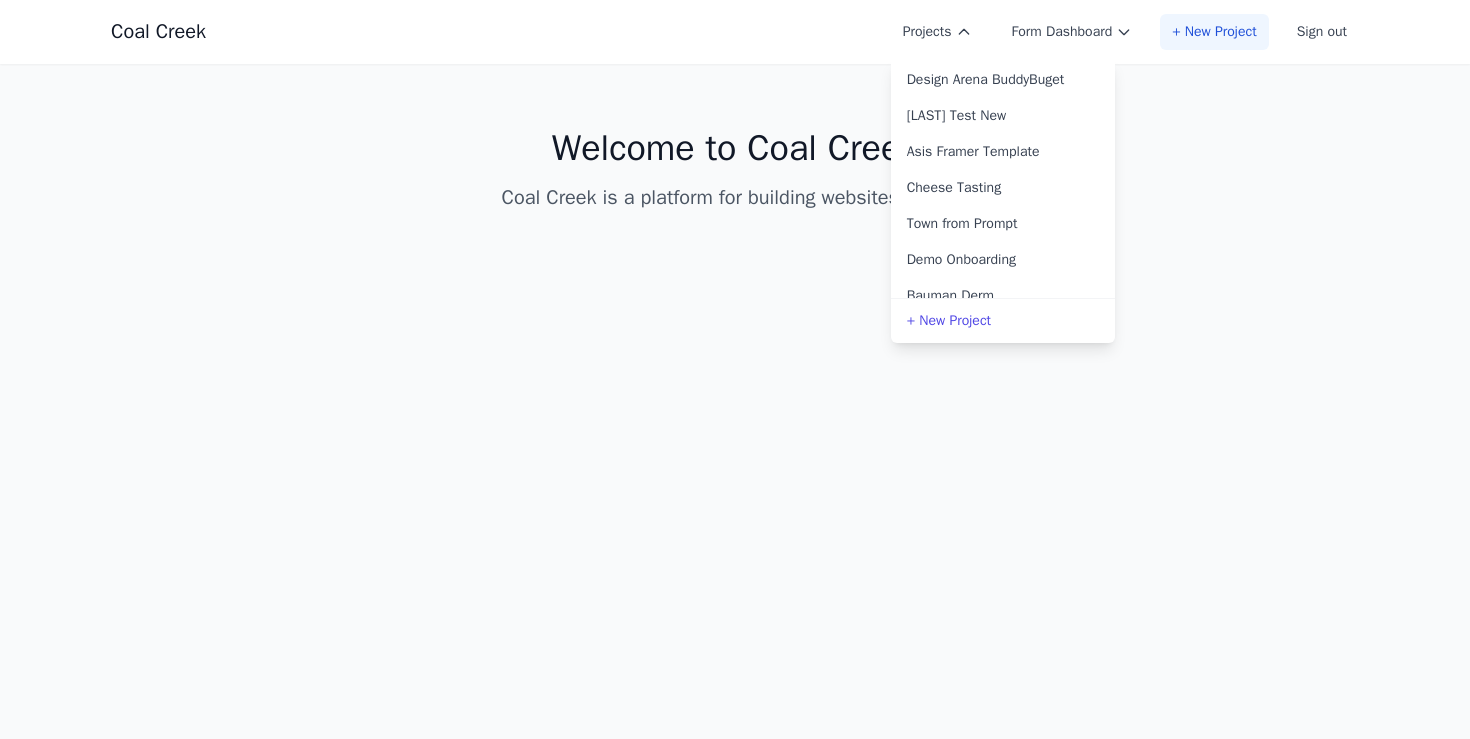 click on "+ New Project" at bounding box center [1214, 32] 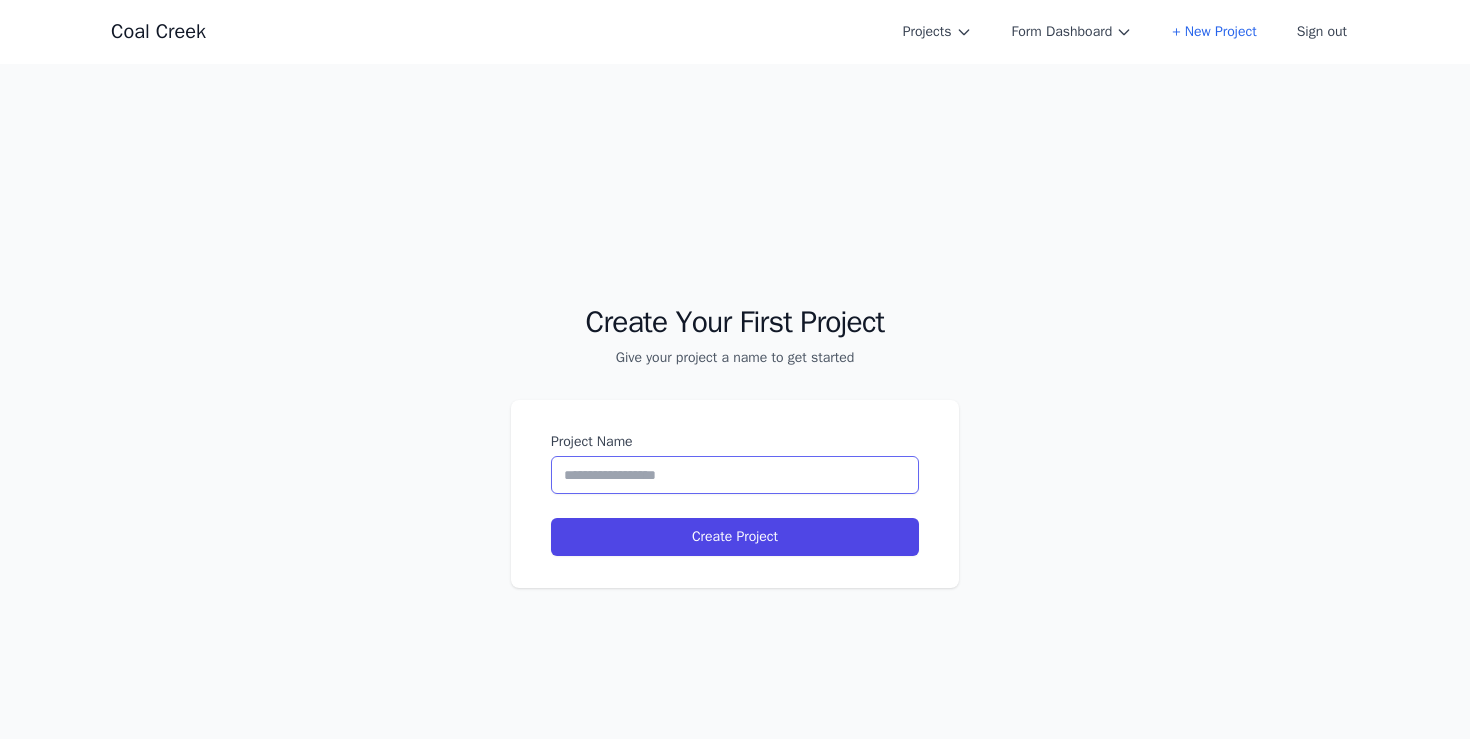 click on "Project Name" at bounding box center [735, 475] 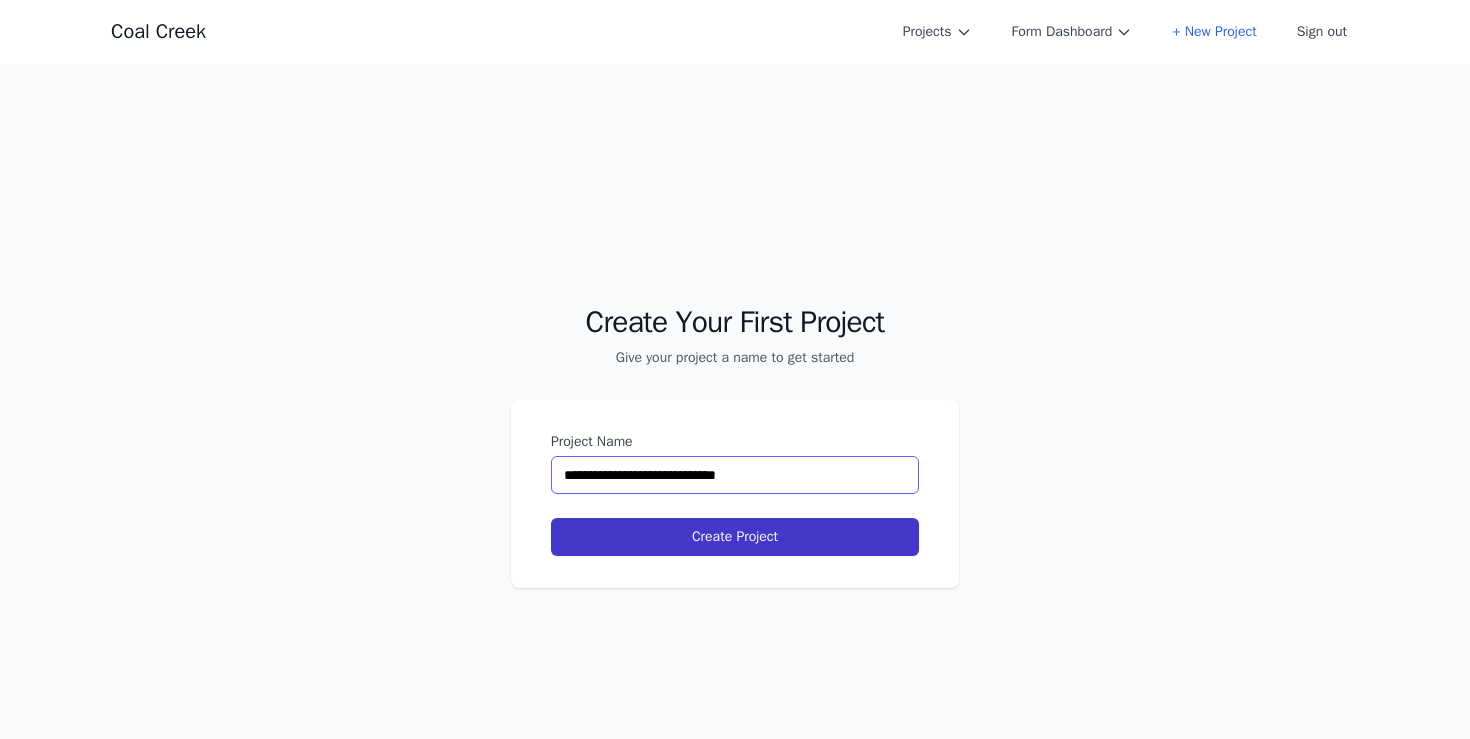 type on "**********" 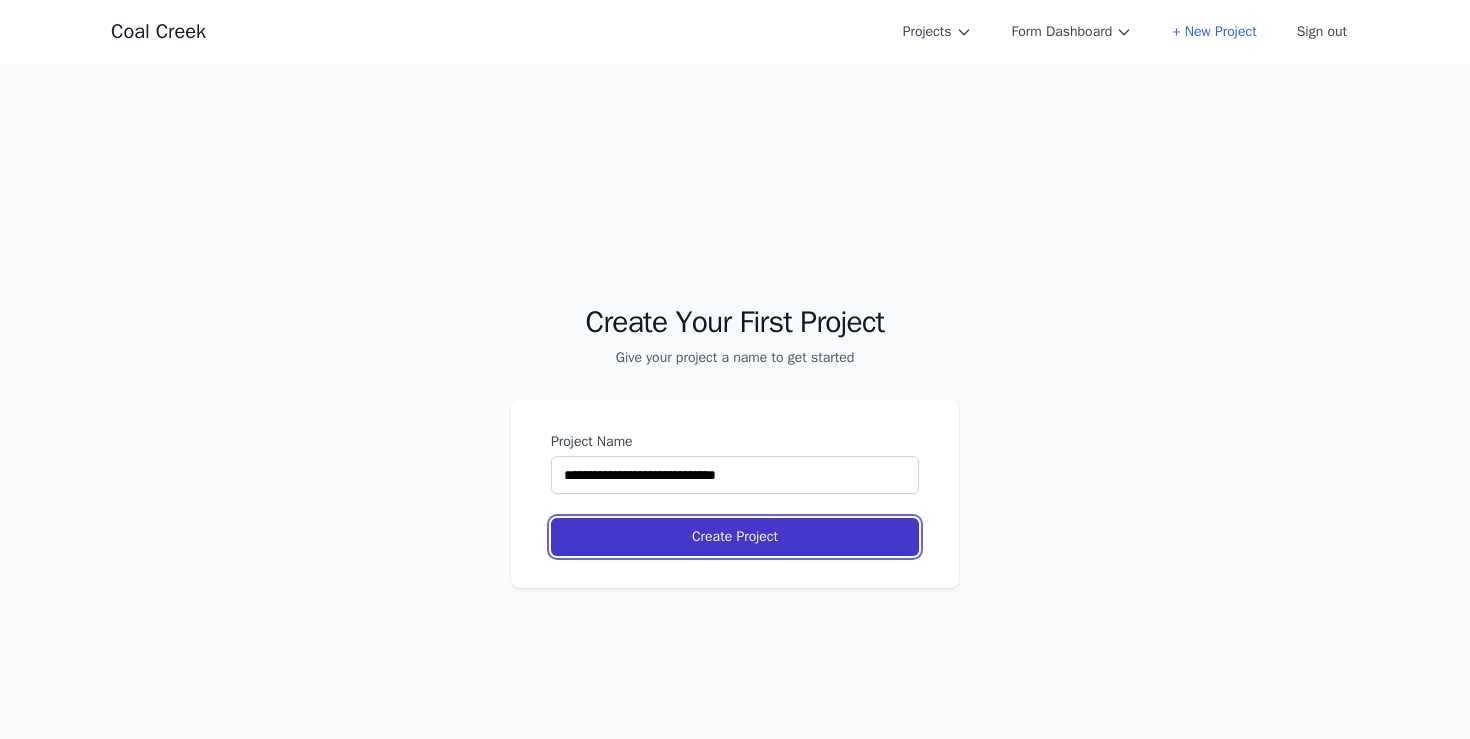 click on "Create Project" at bounding box center [735, 537] 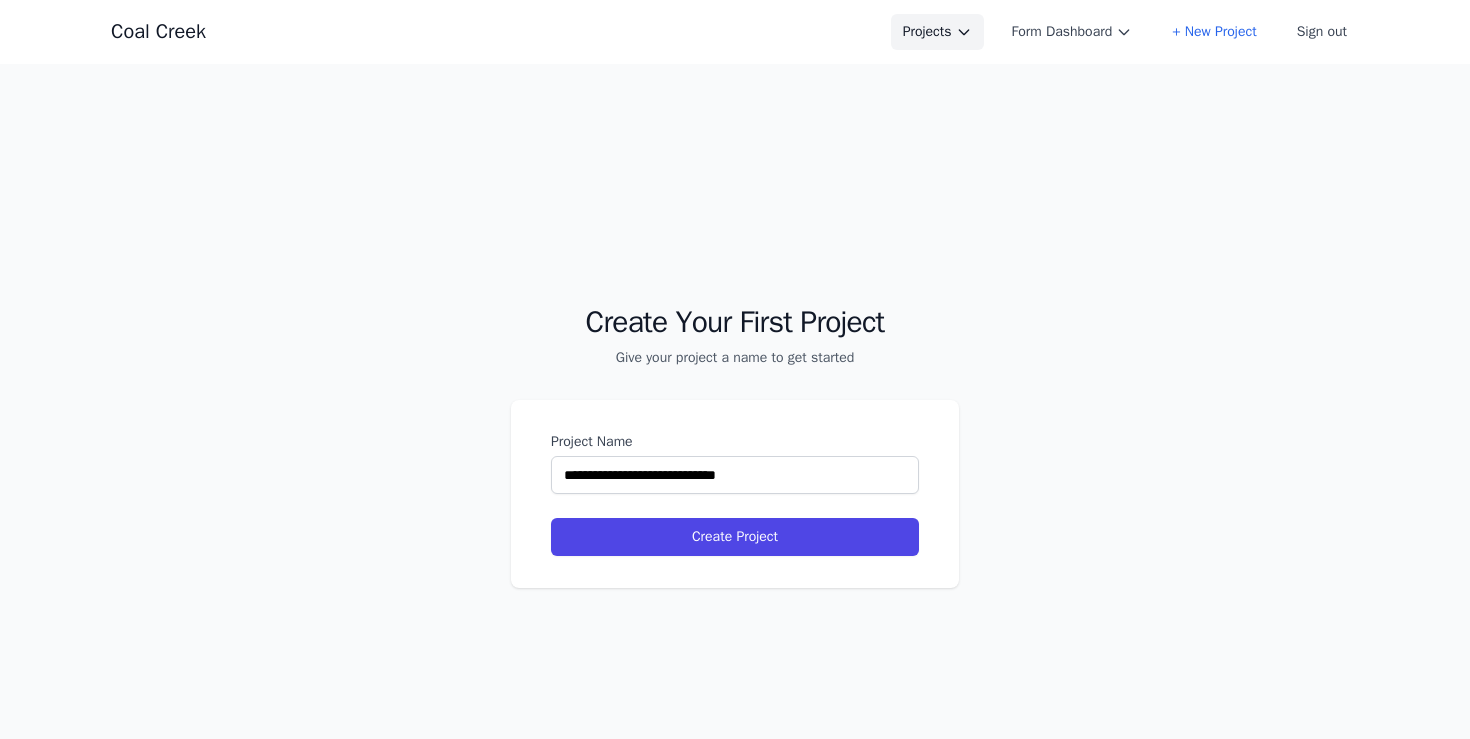 select on "**" 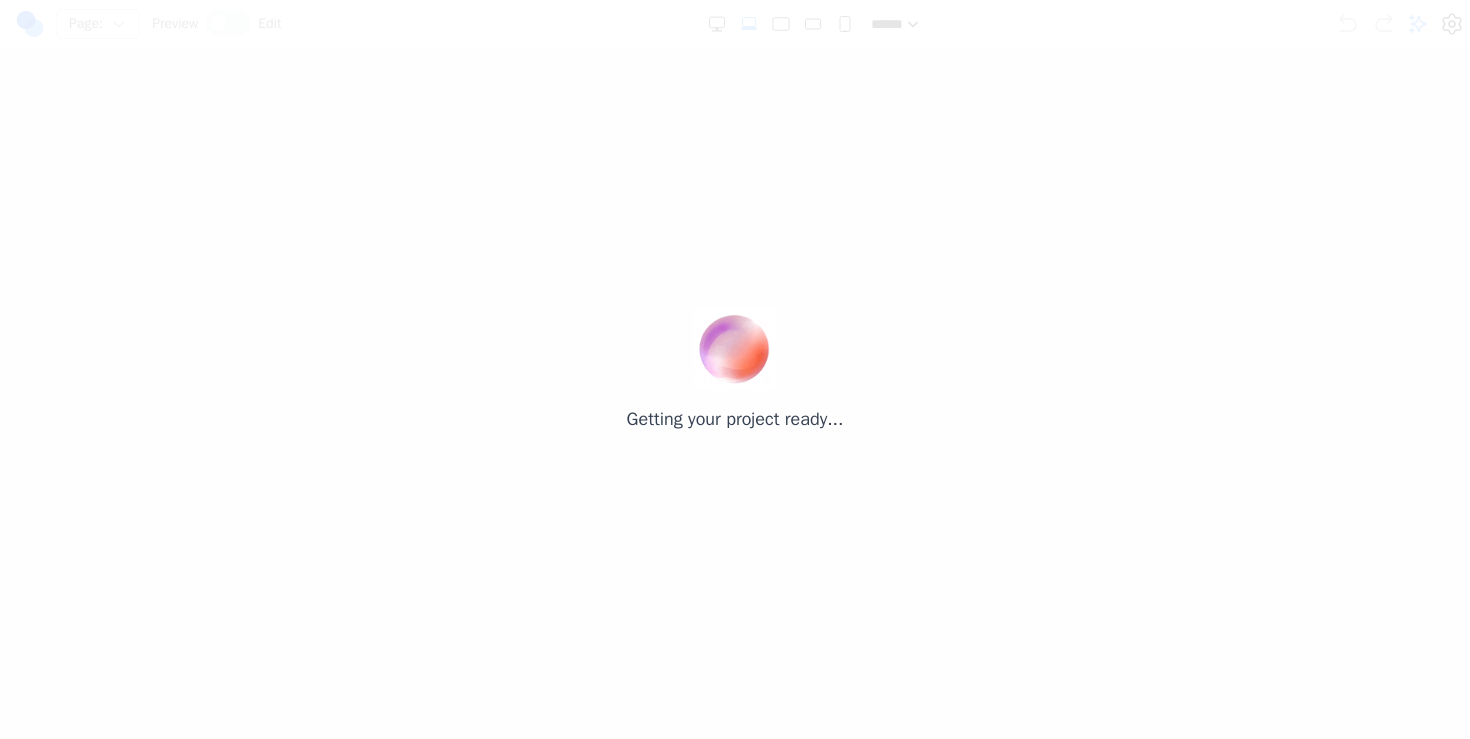 scroll, scrollTop: 0, scrollLeft: 0, axis: both 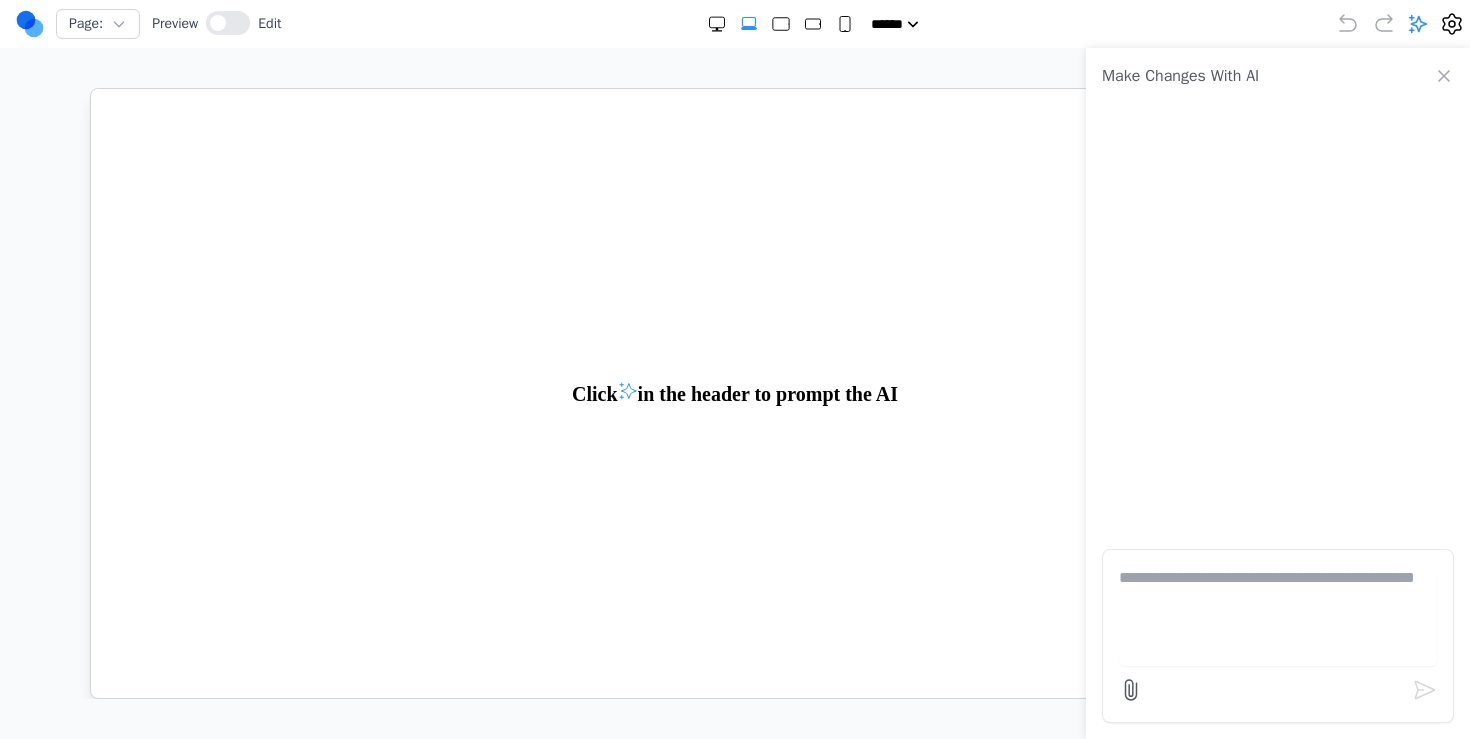 paste on "**********" 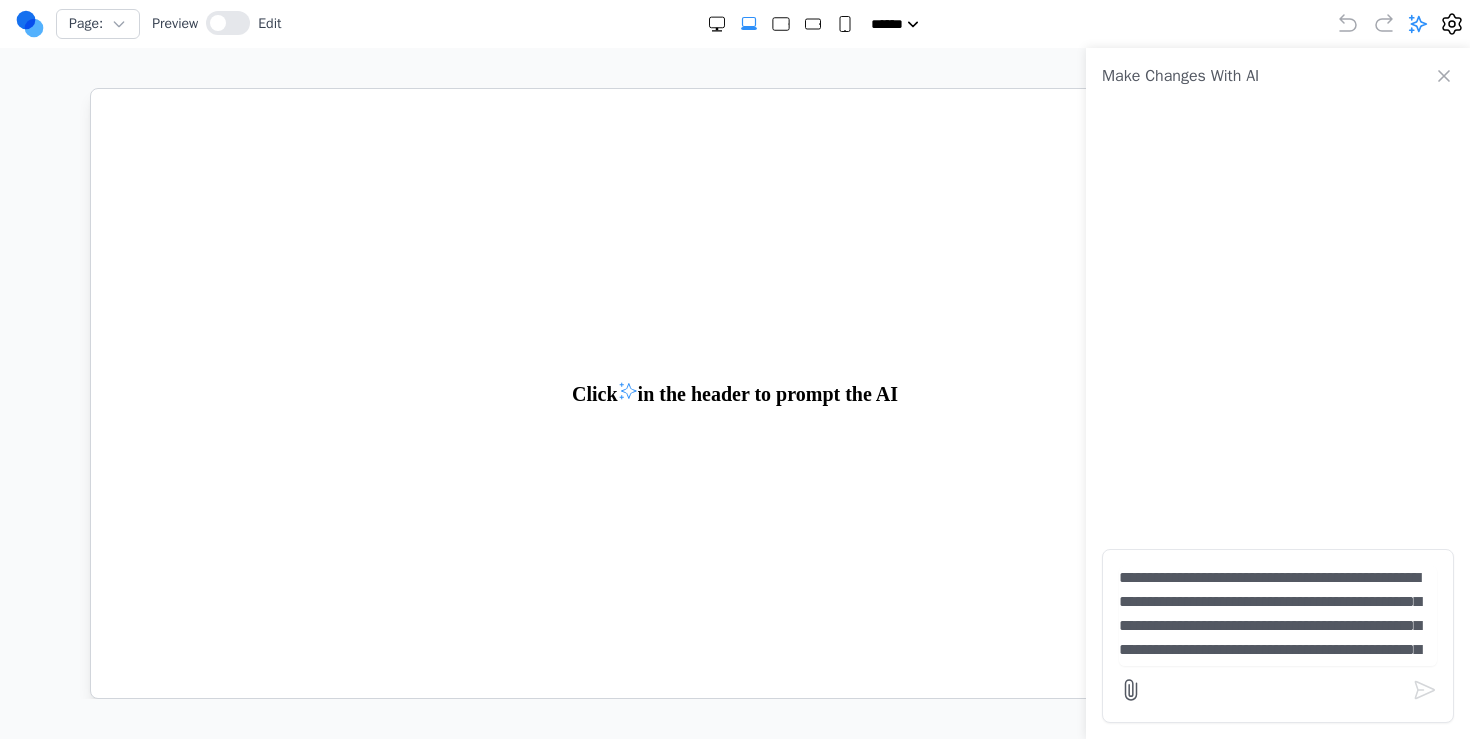 scroll, scrollTop: 41, scrollLeft: 0, axis: vertical 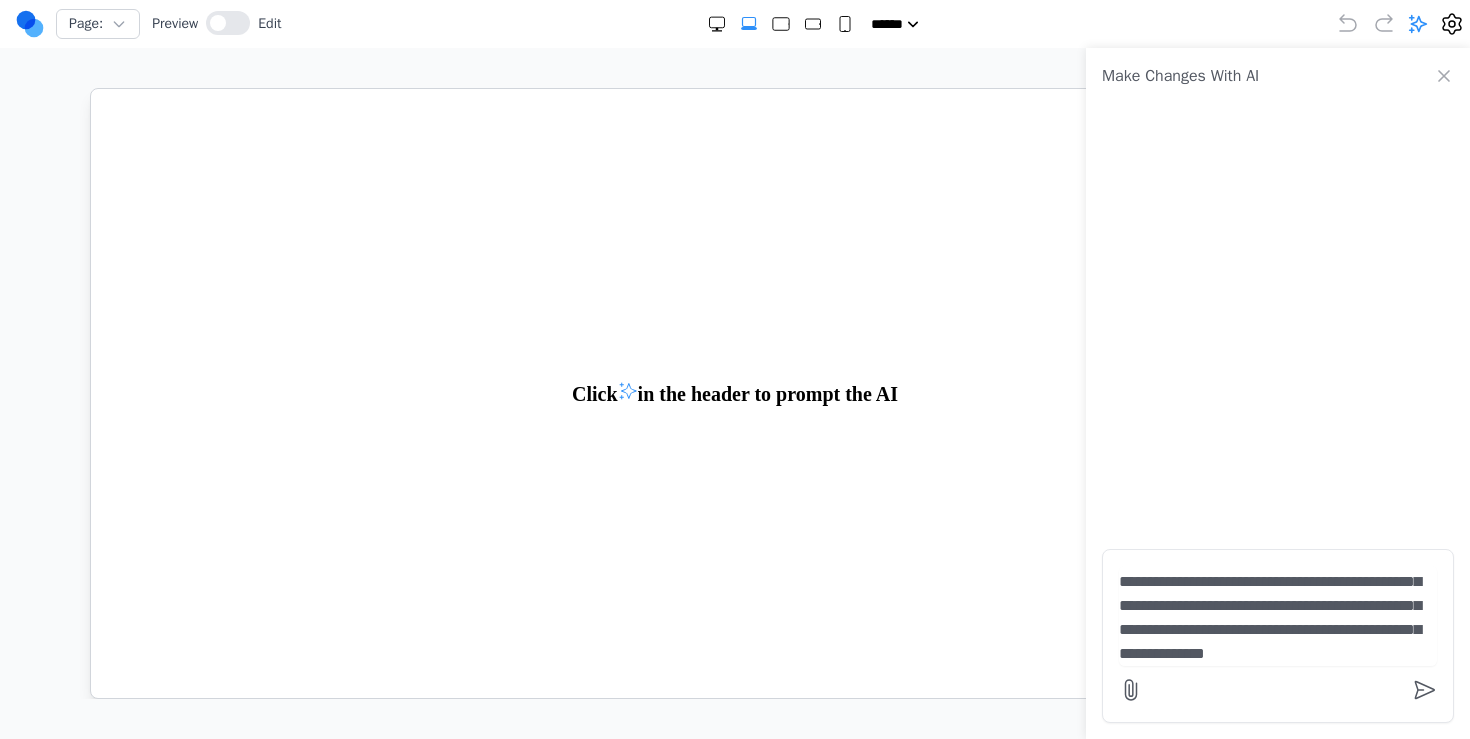 type on "**********" 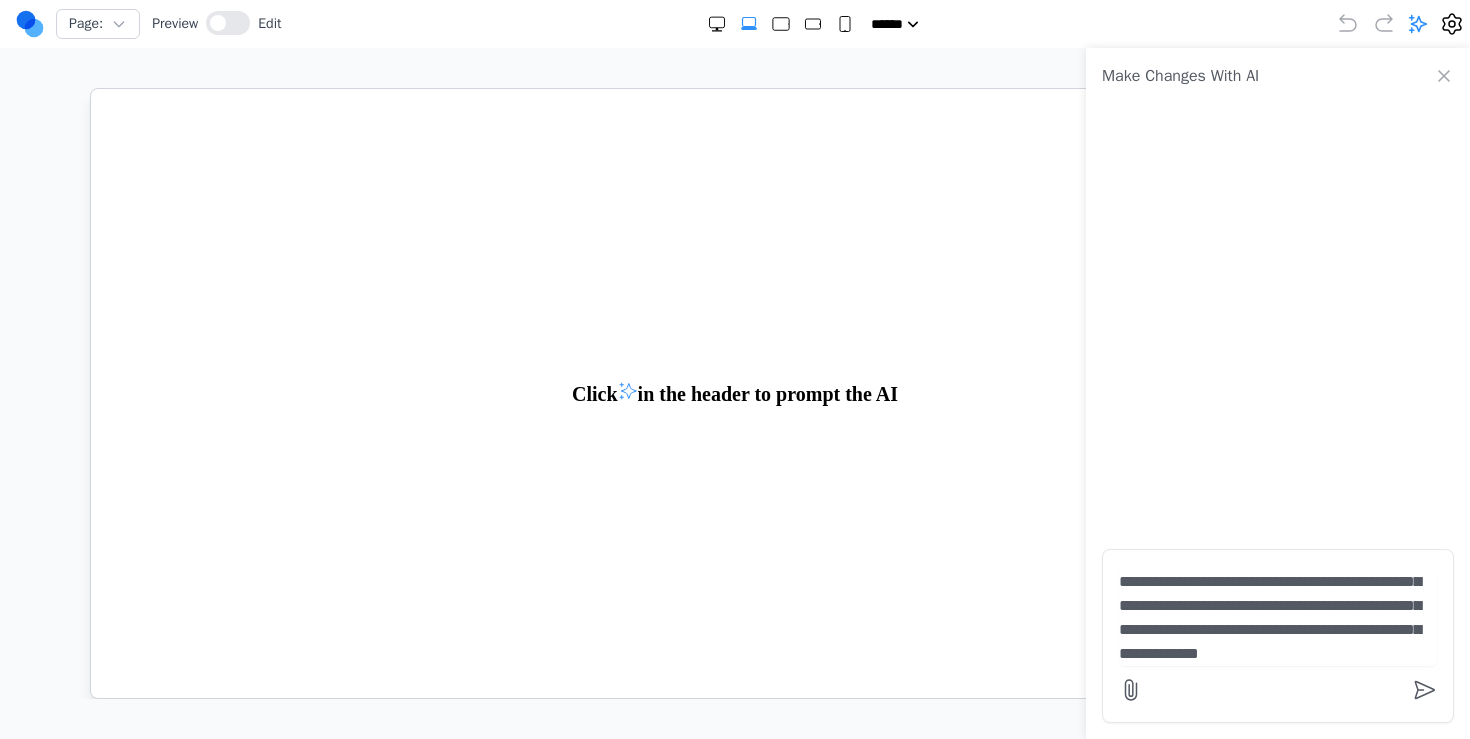 scroll, scrollTop: 20, scrollLeft: 0, axis: vertical 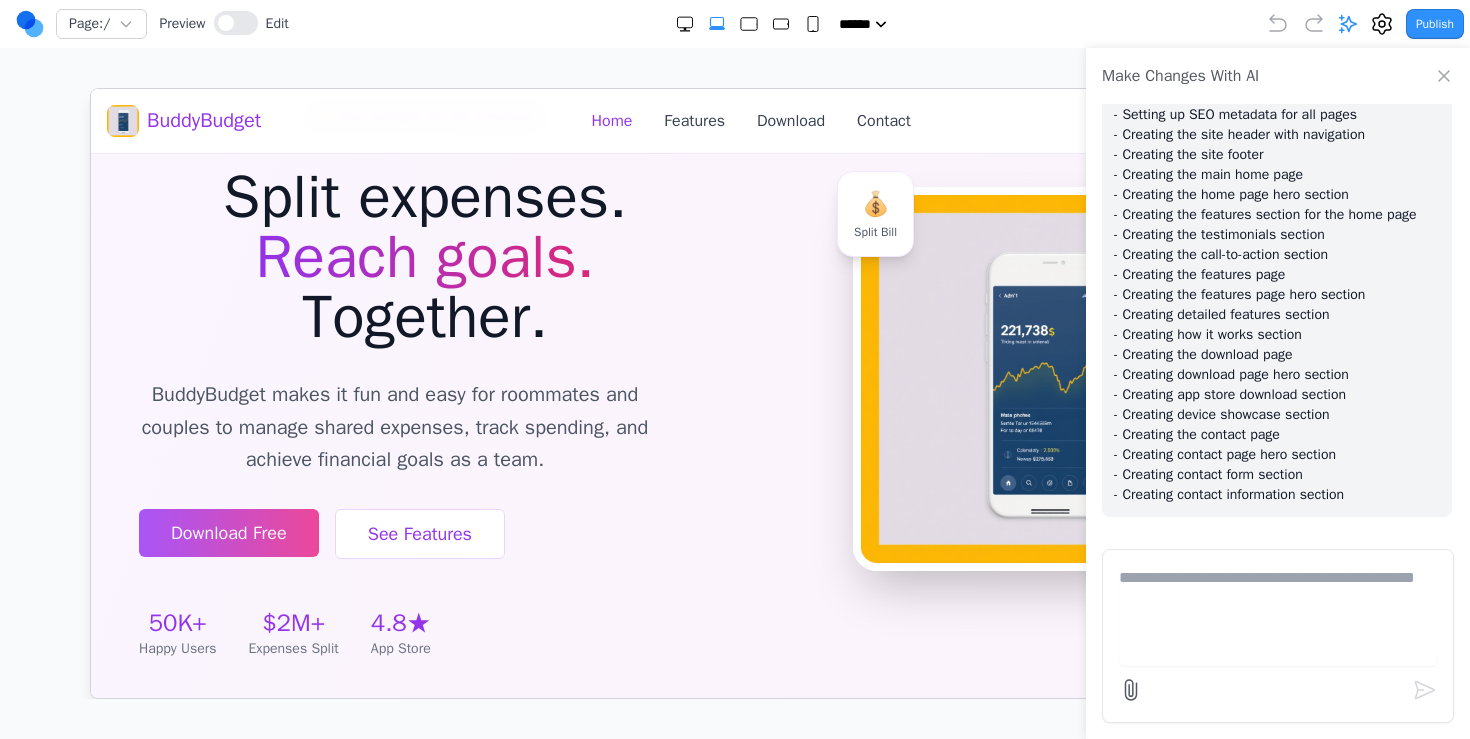 click 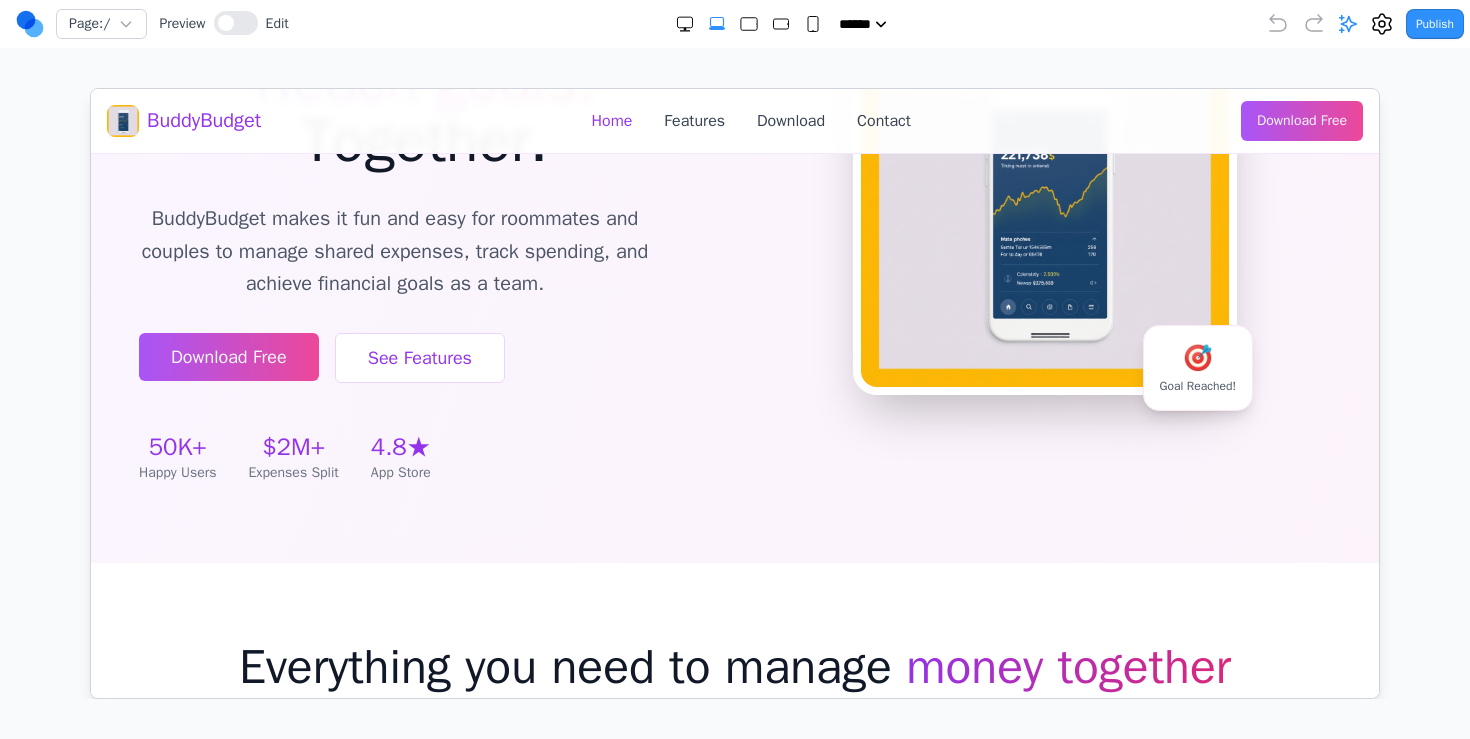 scroll, scrollTop: 0, scrollLeft: 0, axis: both 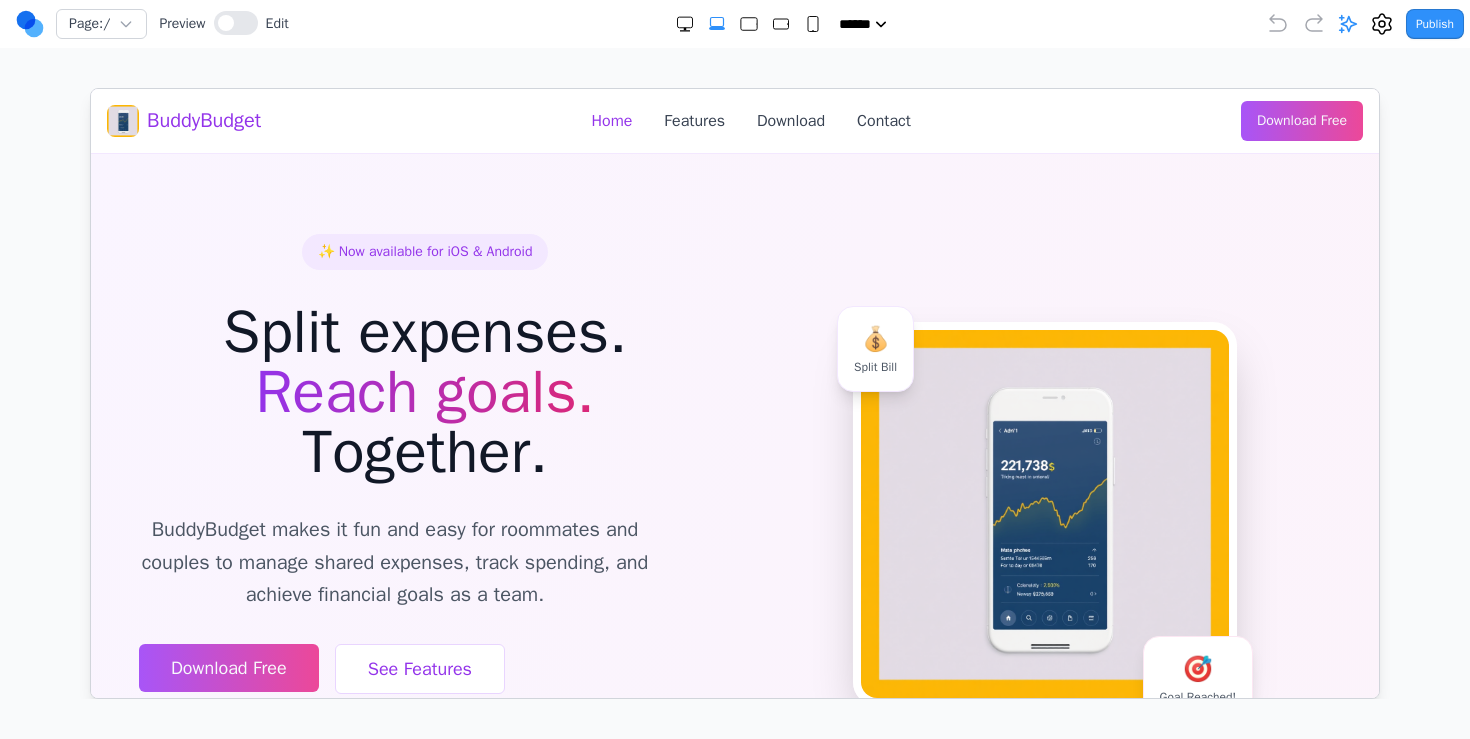 click on "BuddyBudget Home Features Download Contact Download Free" at bounding box center (734, 120) 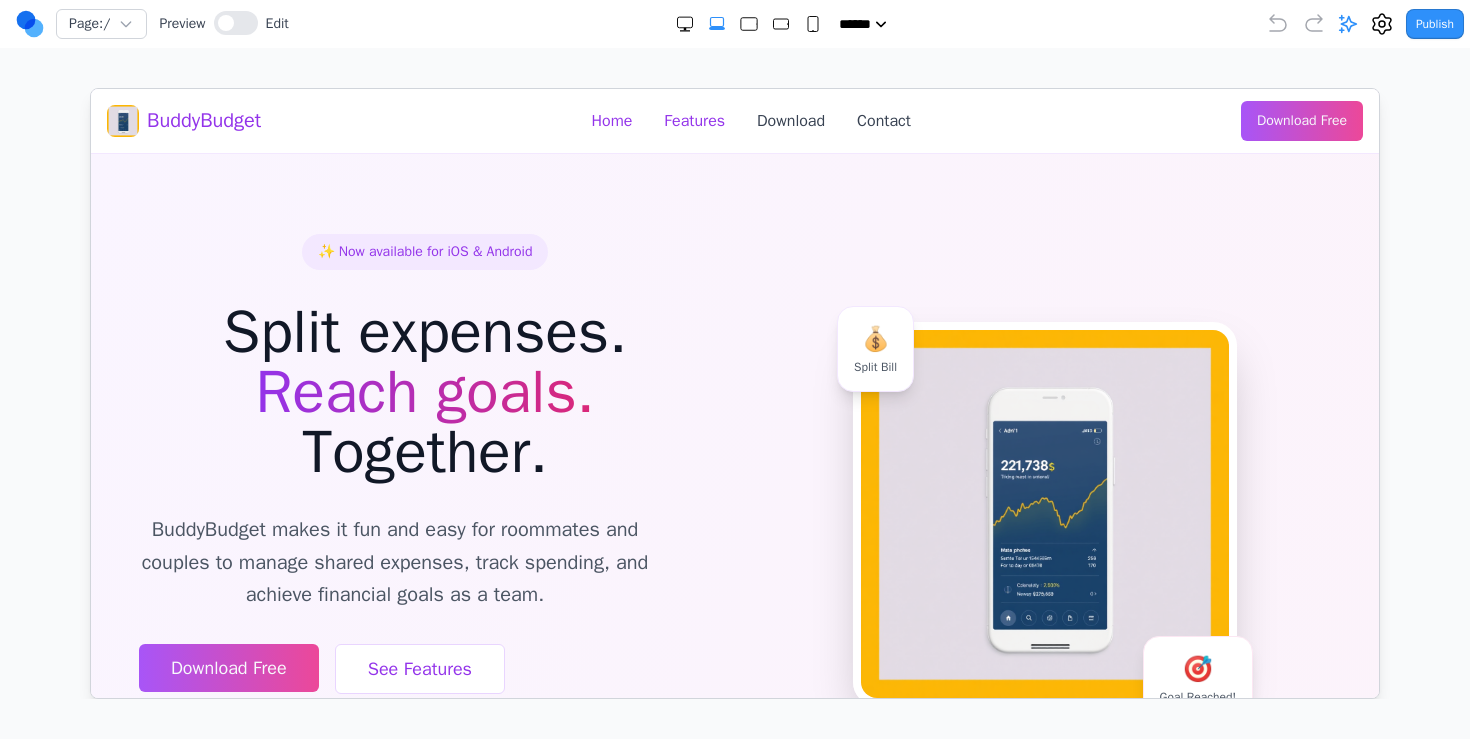click on "Features" at bounding box center (693, 120) 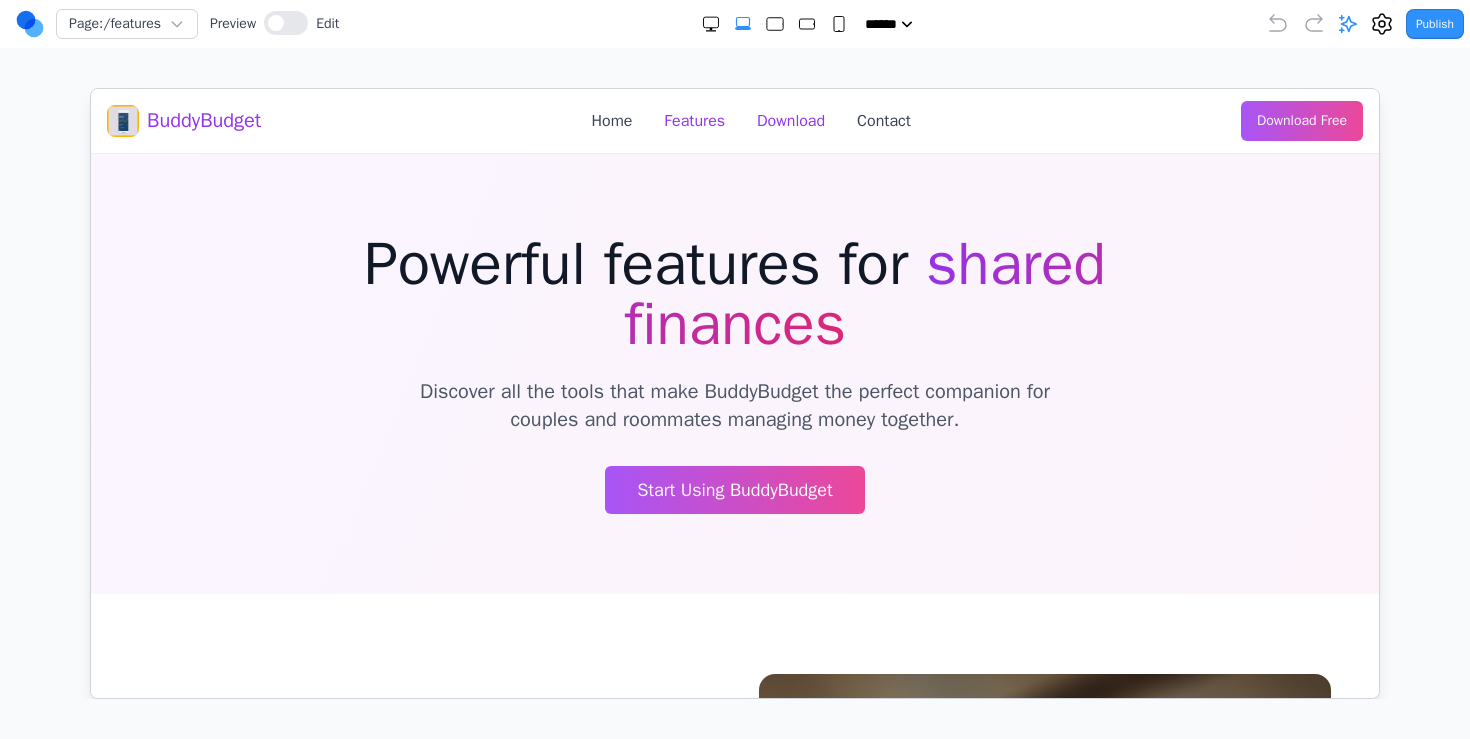 click on "Download" at bounding box center (790, 120) 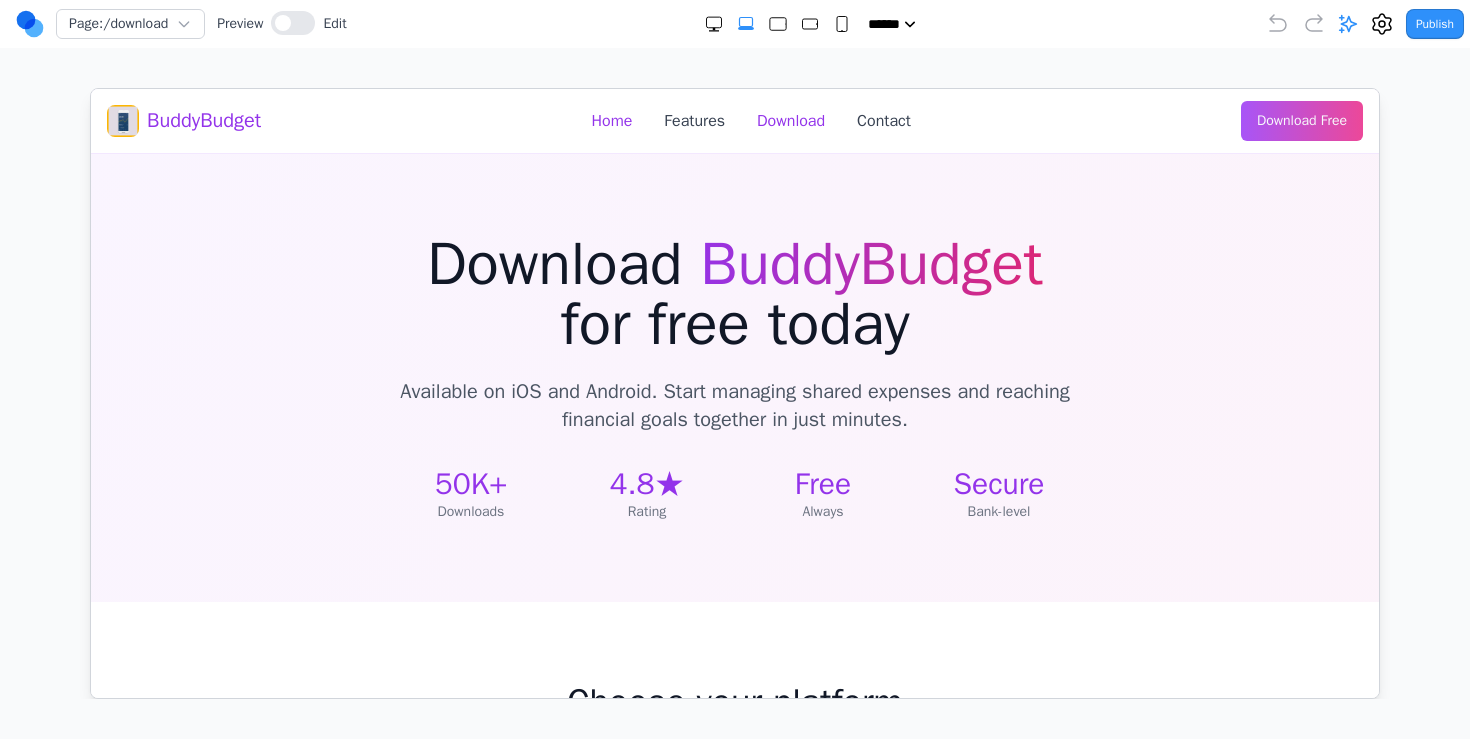 click on "Home" at bounding box center [610, 120] 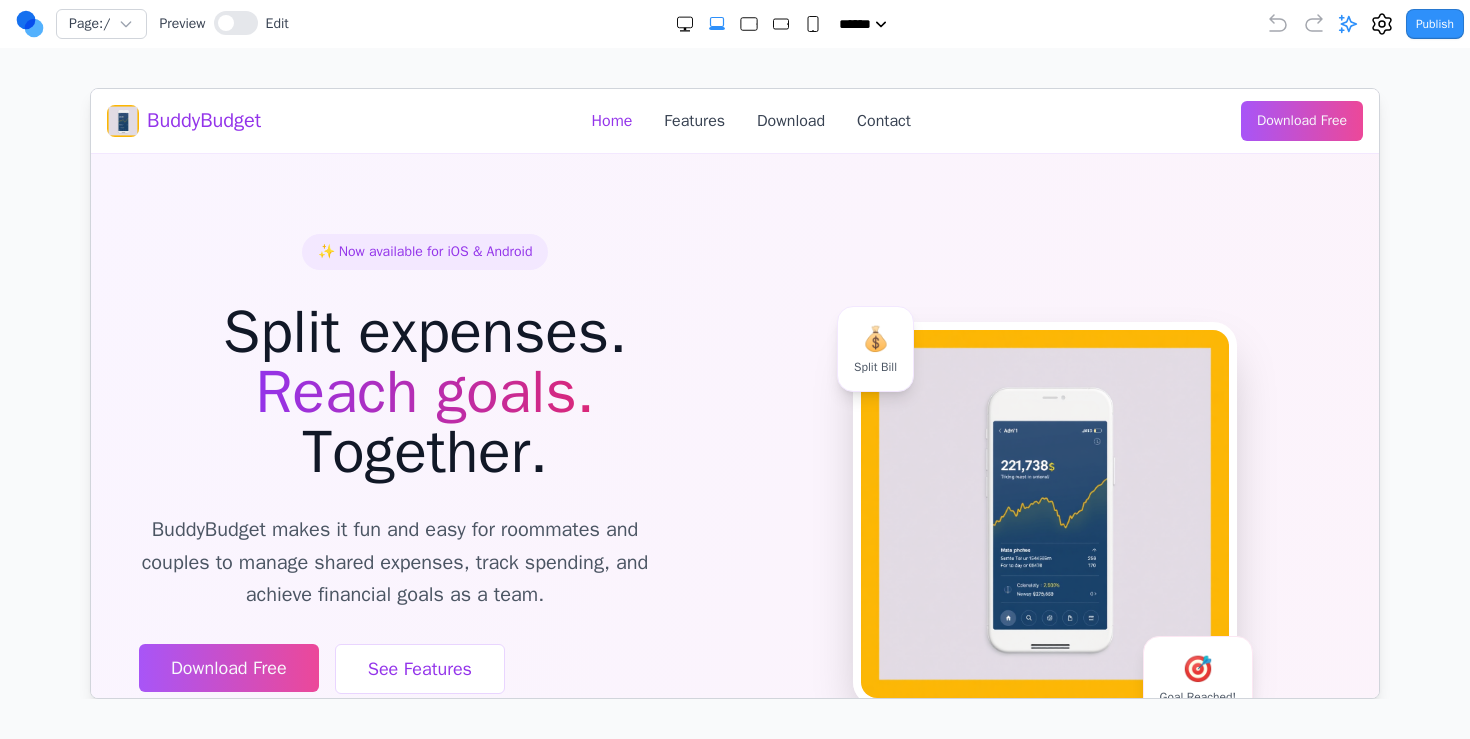 click on "Publish" at bounding box center [1435, 24] 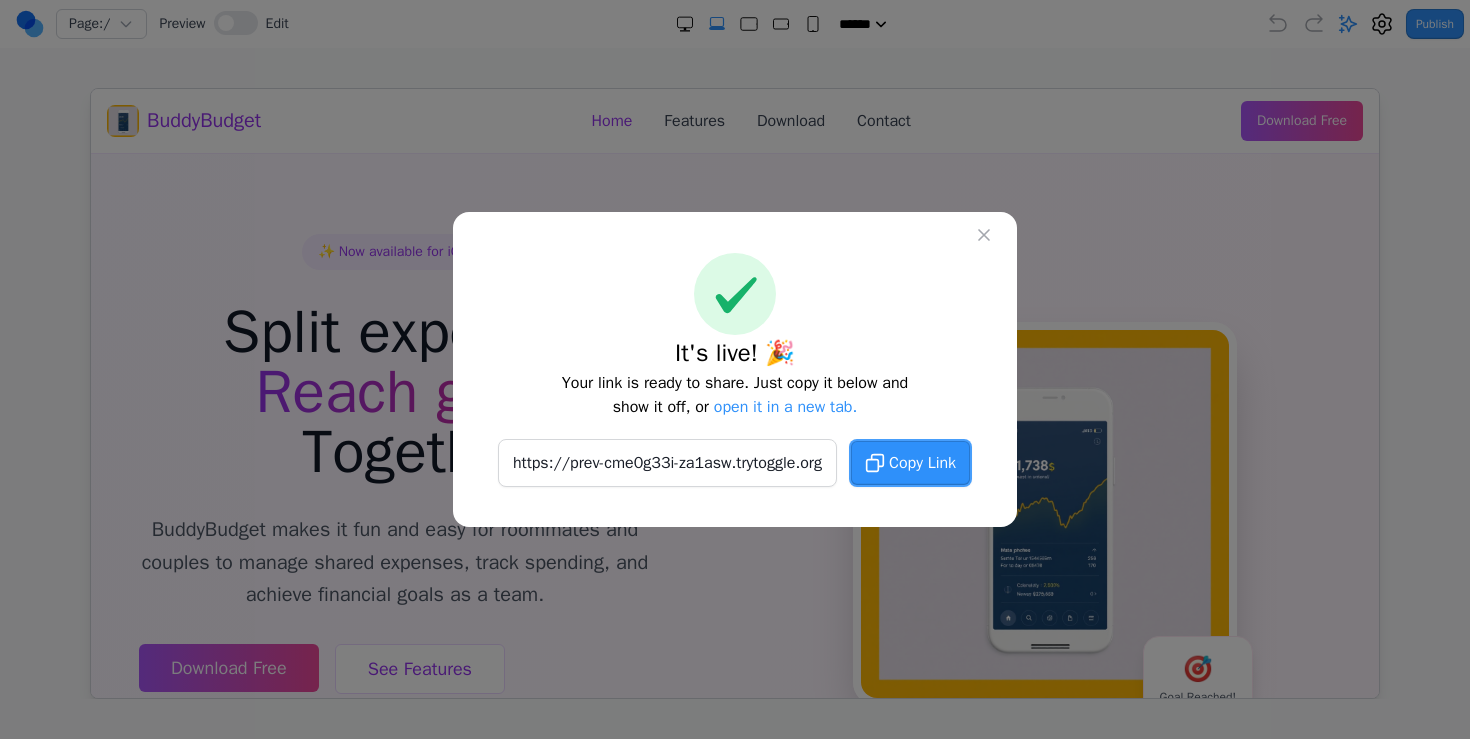 click on "Copy Link" at bounding box center [922, 463] 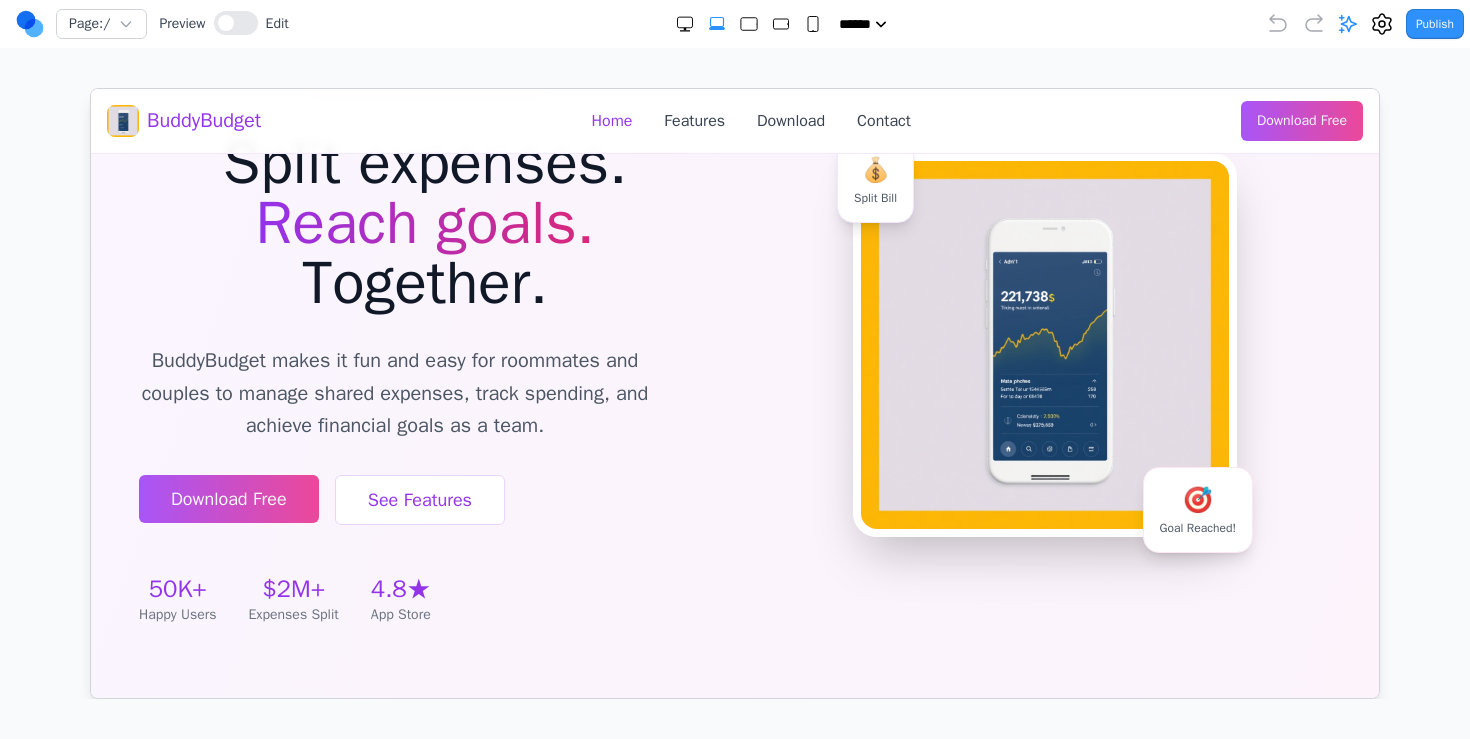 click at bounding box center (1044, 344) 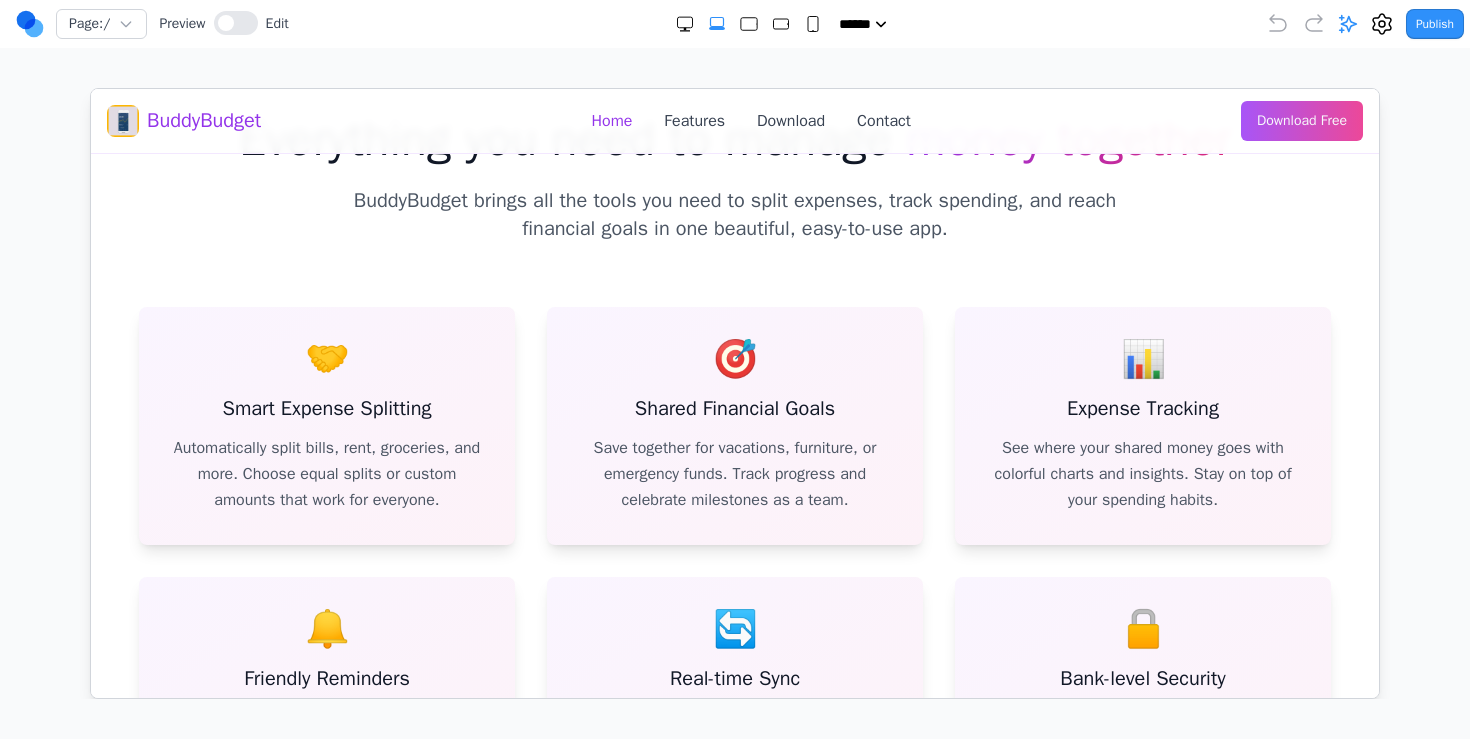 scroll, scrollTop: 0, scrollLeft: 0, axis: both 